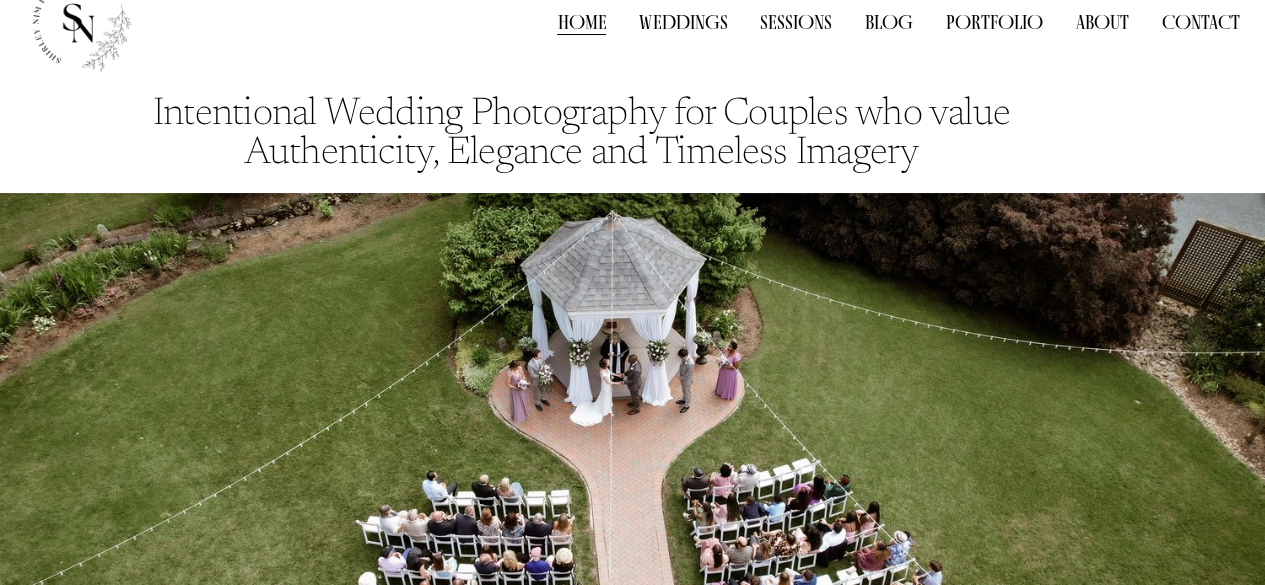 scroll, scrollTop: 0, scrollLeft: 0, axis: both 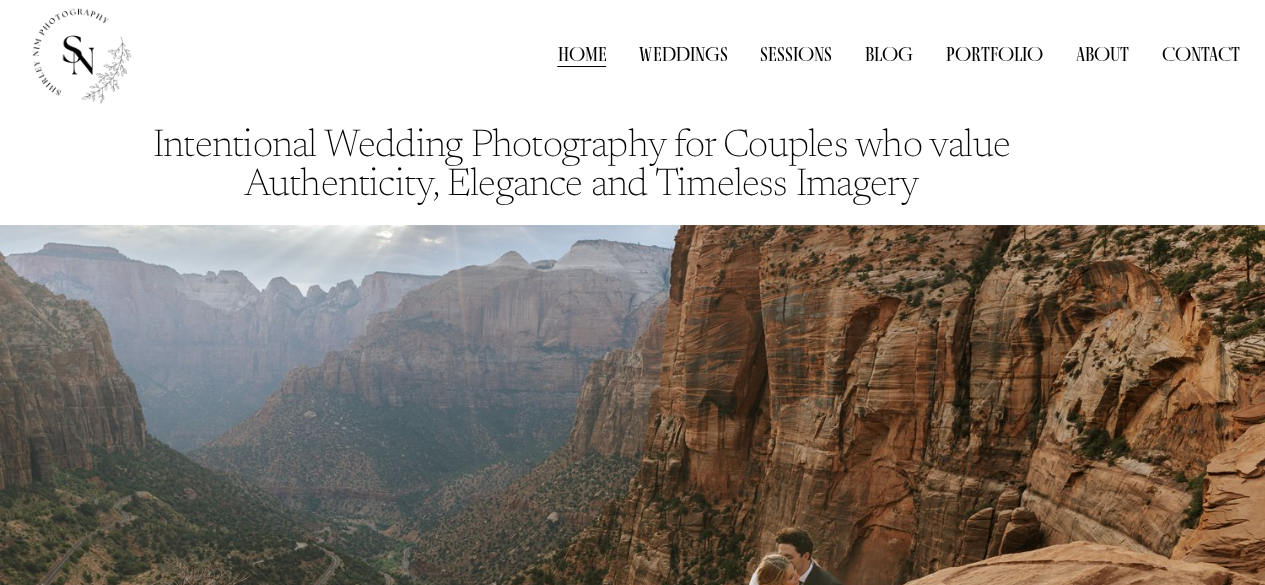 click on "Weddings" at bounding box center (683, 54) 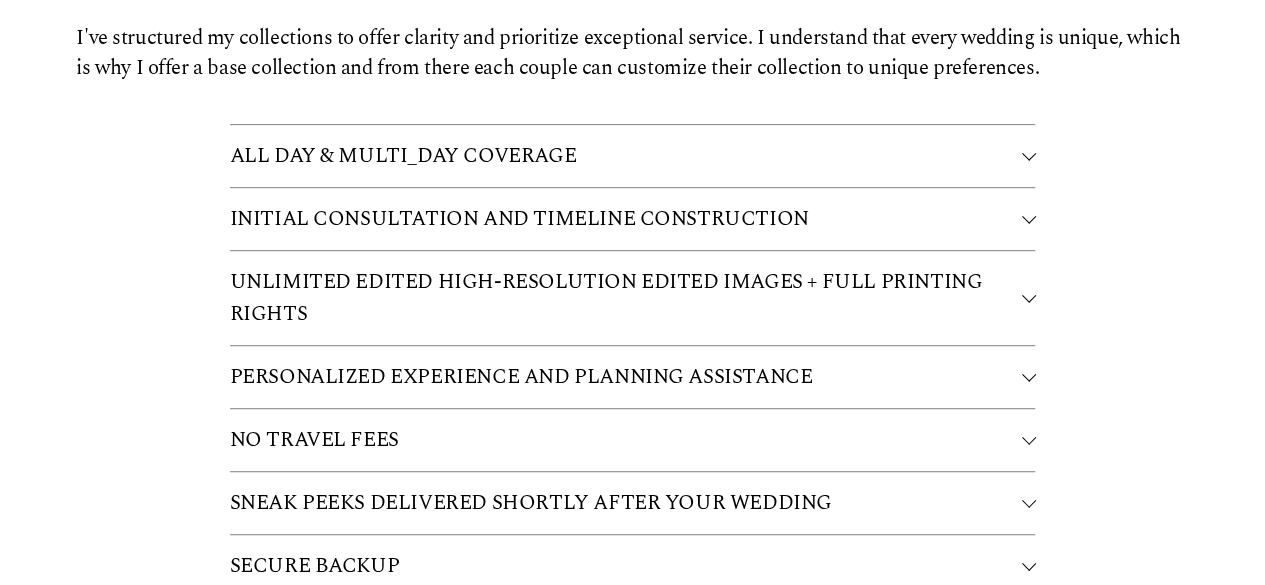 scroll, scrollTop: 4208, scrollLeft: 0, axis: vertical 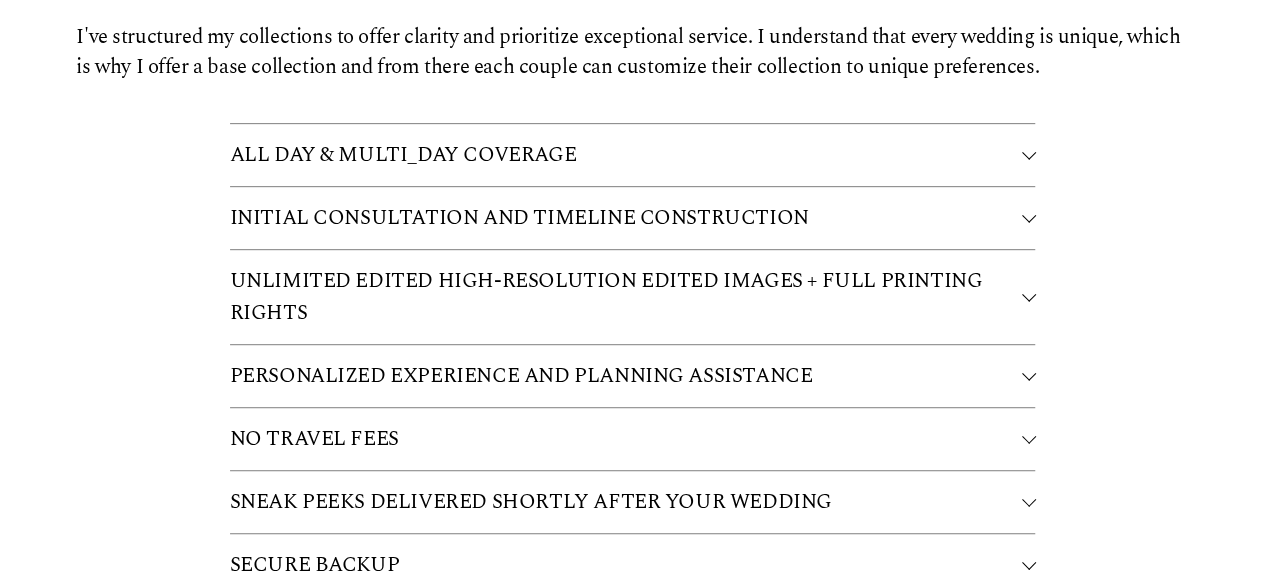 click on "ALL DAY & MULTI_DAY COVERAGE" at bounding box center (626, 155) 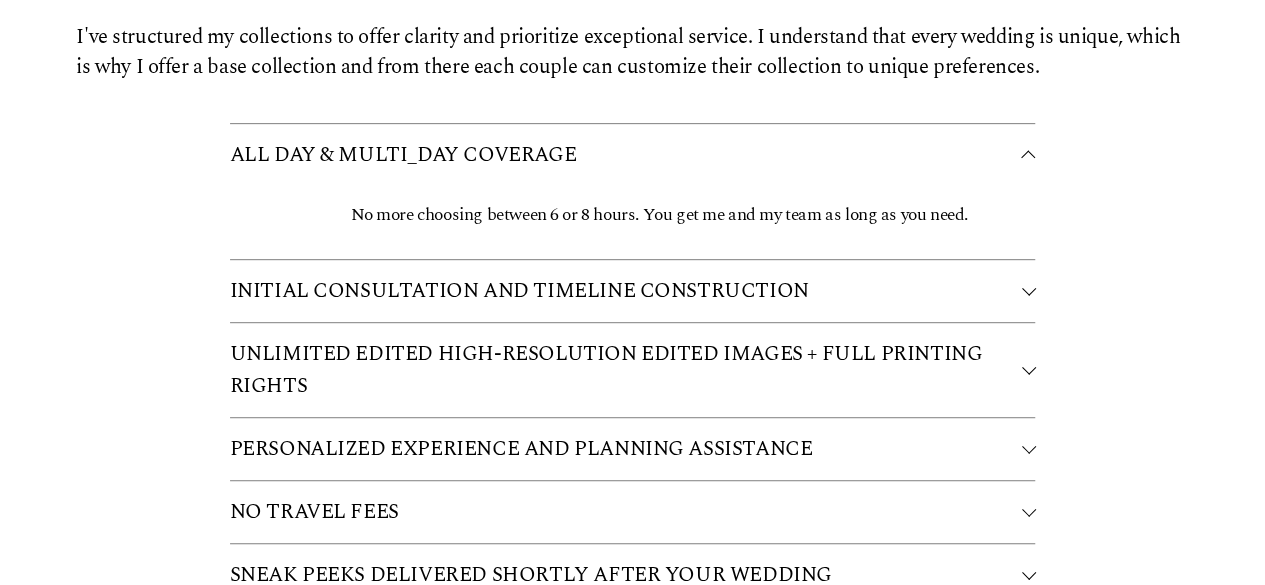 click on "ALL DAY & MULTI_DAY COVERAGE" at bounding box center [626, 155] 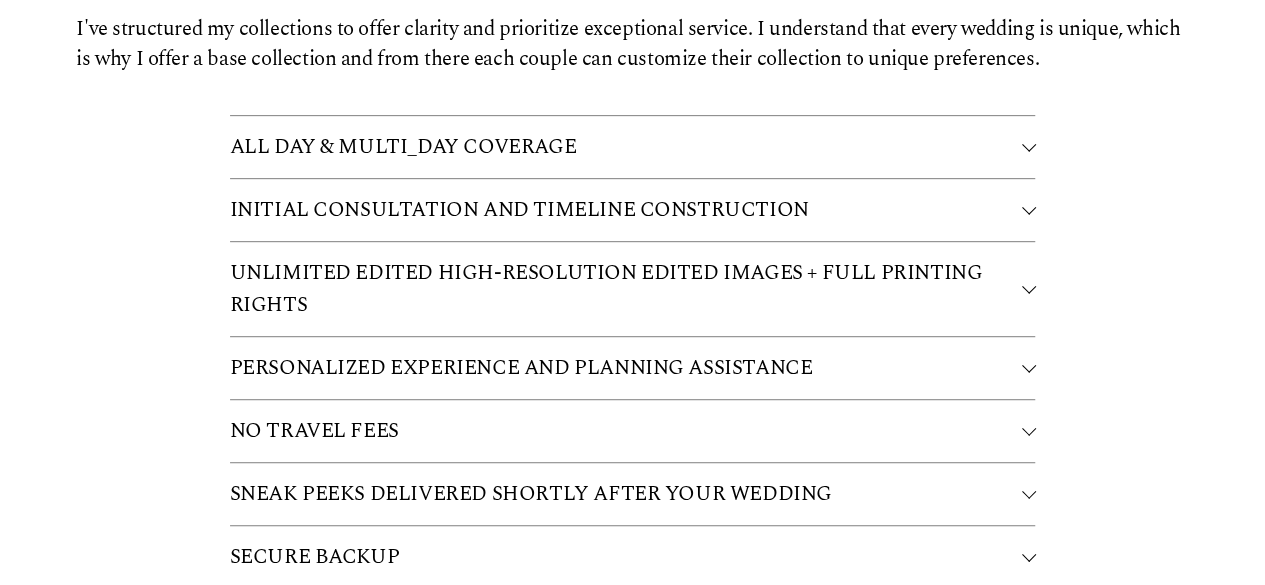 scroll, scrollTop: 4238, scrollLeft: 0, axis: vertical 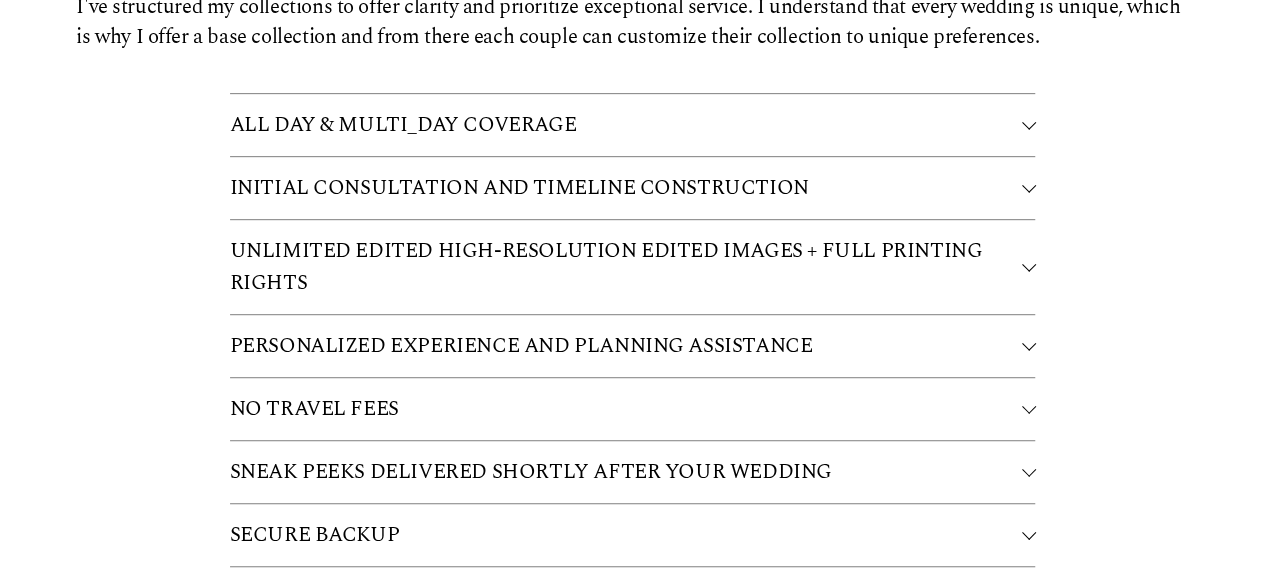 click on "INITIAL CONSULTATION  AND TIMELINE CONSTRUCTION" at bounding box center [633, 188] 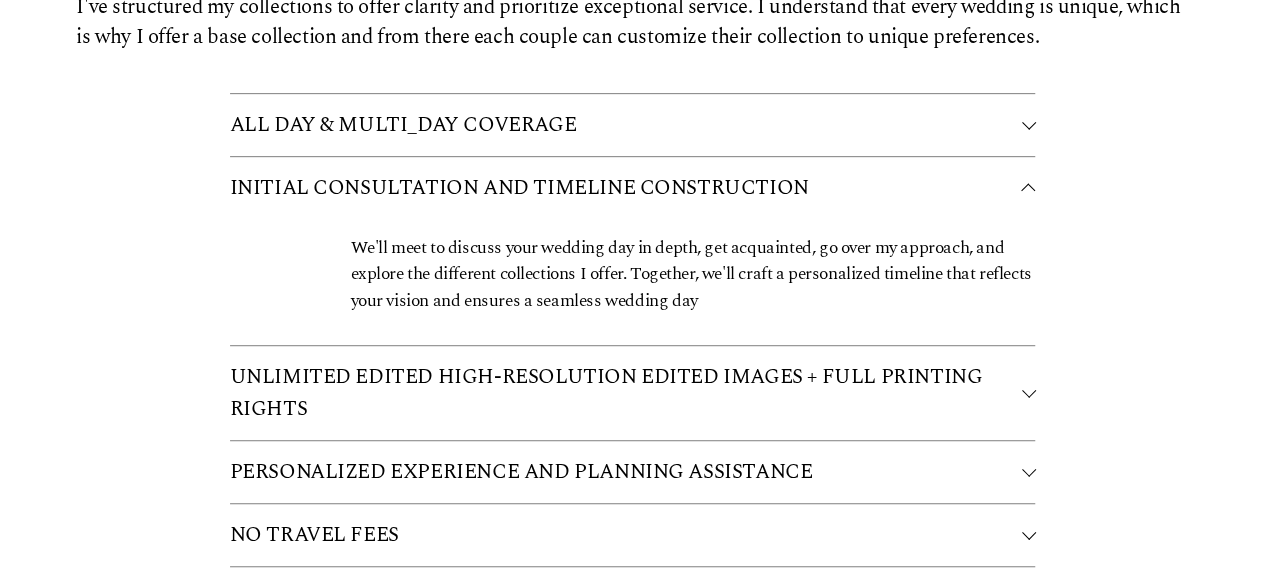 click on "INITIAL CONSULTATION  AND TIMELINE CONSTRUCTION" at bounding box center (626, 188) 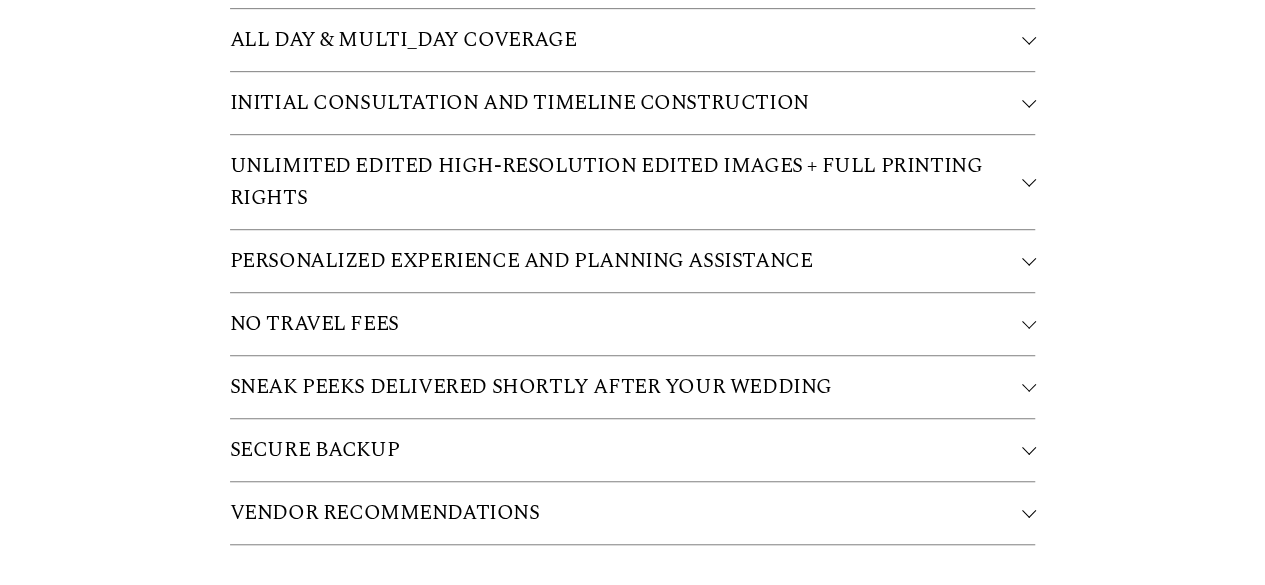 scroll, scrollTop: 4324, scrollLeft: 0, axis: vertical 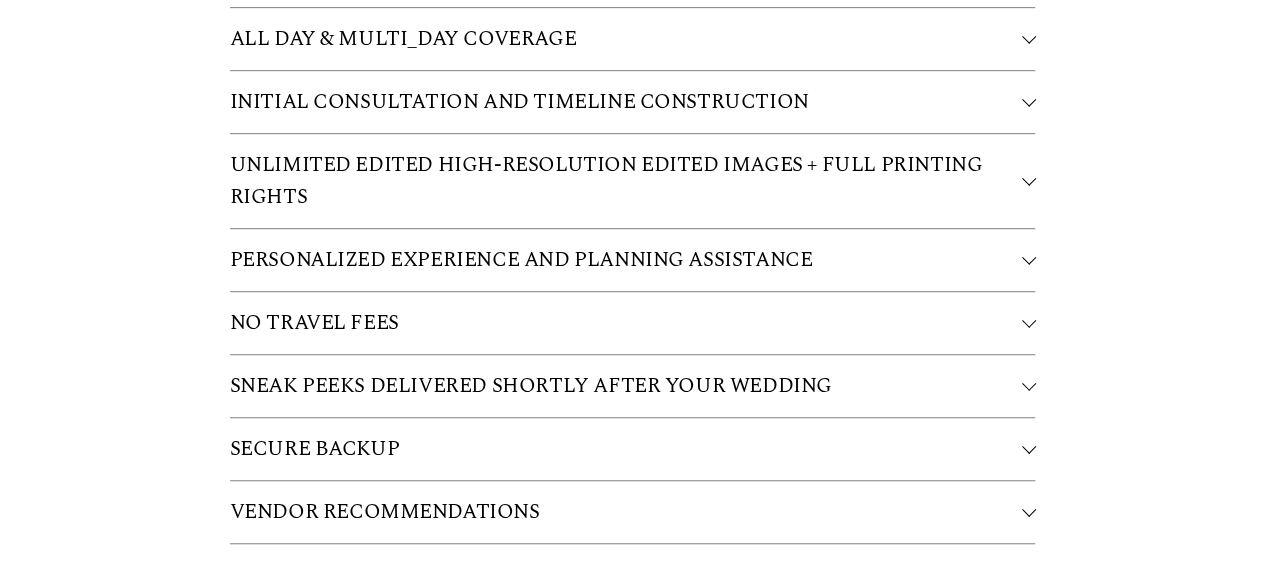 click on "UNLIMITED EDITED HIGH-RESOLUTION EDITED IMAGES + FULL PRINTING RIGHTS" at bounding box center [626, 181] 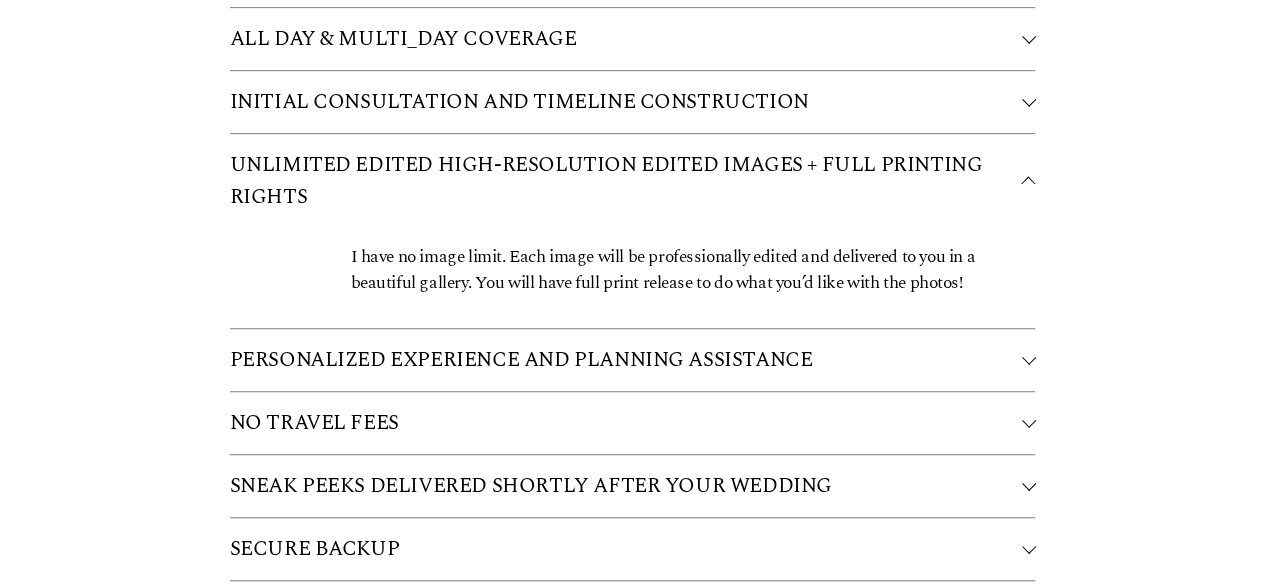 click on "UNLIMITED EDITED HIGH-RESOLUTION EDITED IMAGES + FULL PRINTING RIGHTS" at bounding box center [626, 181] 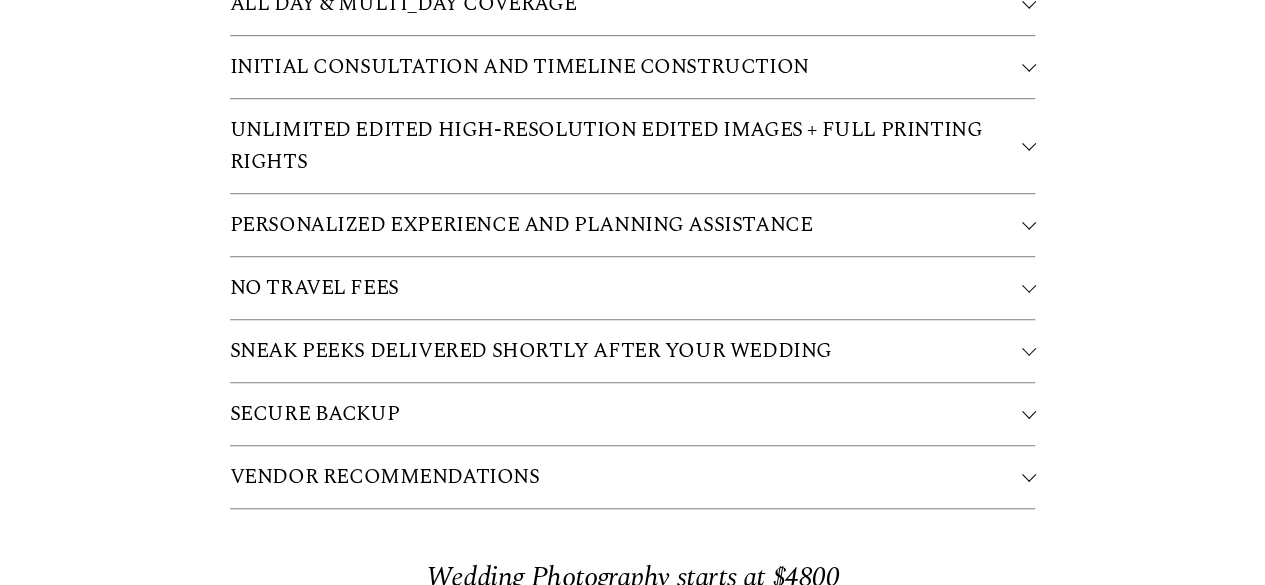 scroll, scrollTop: 4364, scrollLeft: 0, axis: vertical 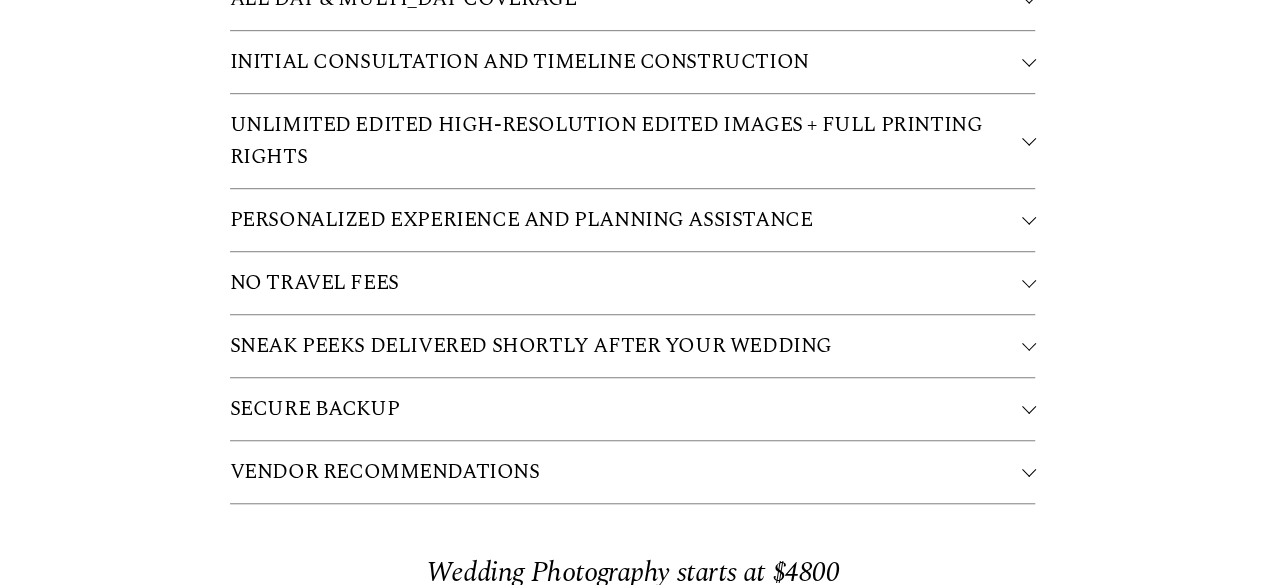 click on "PERSONALIZED EXPERIENCE AND PLANNING ASSISTANCE" at bounding box center [626, 220] 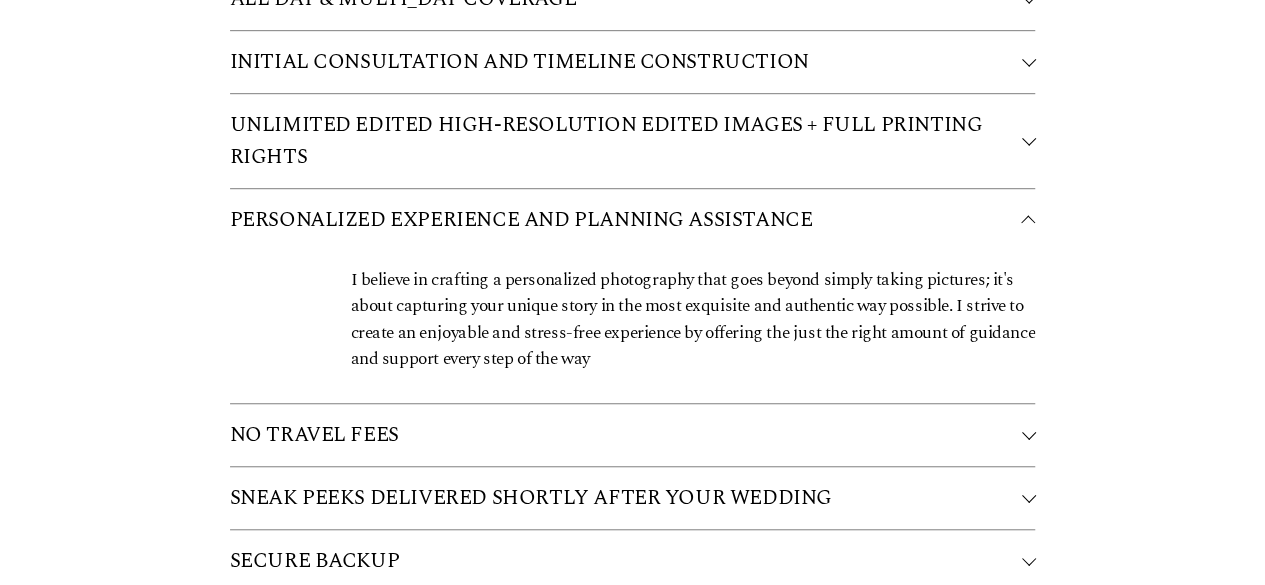 click on "PERSONALIZED EXPERIENCE AND PLANNING ASSISTANCE" at bounding box center [626, 220] 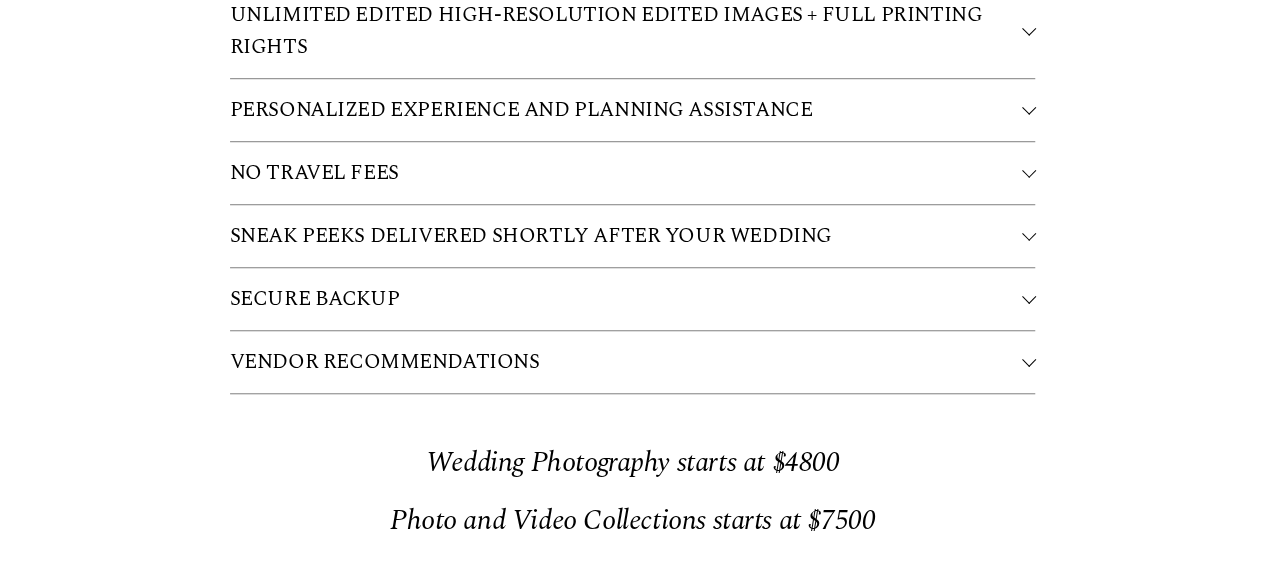 scroll, scrollTop: 4486, scrollLeft: 0, axis: vertical 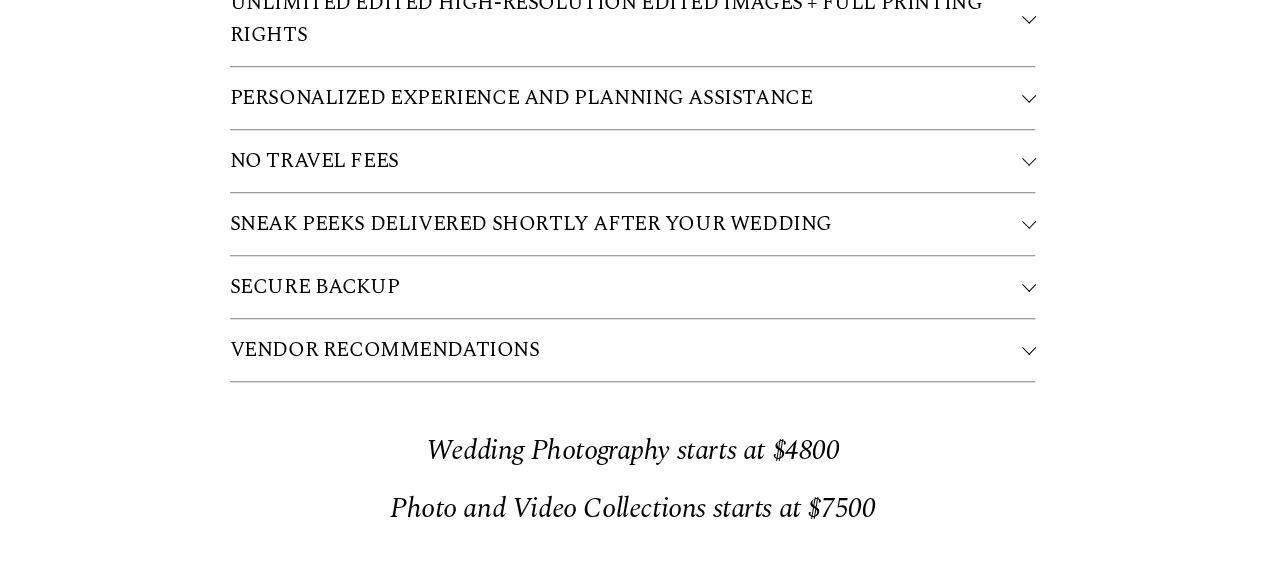 click on "NO TRAVEL FEES" at bounding box center [626, 161] 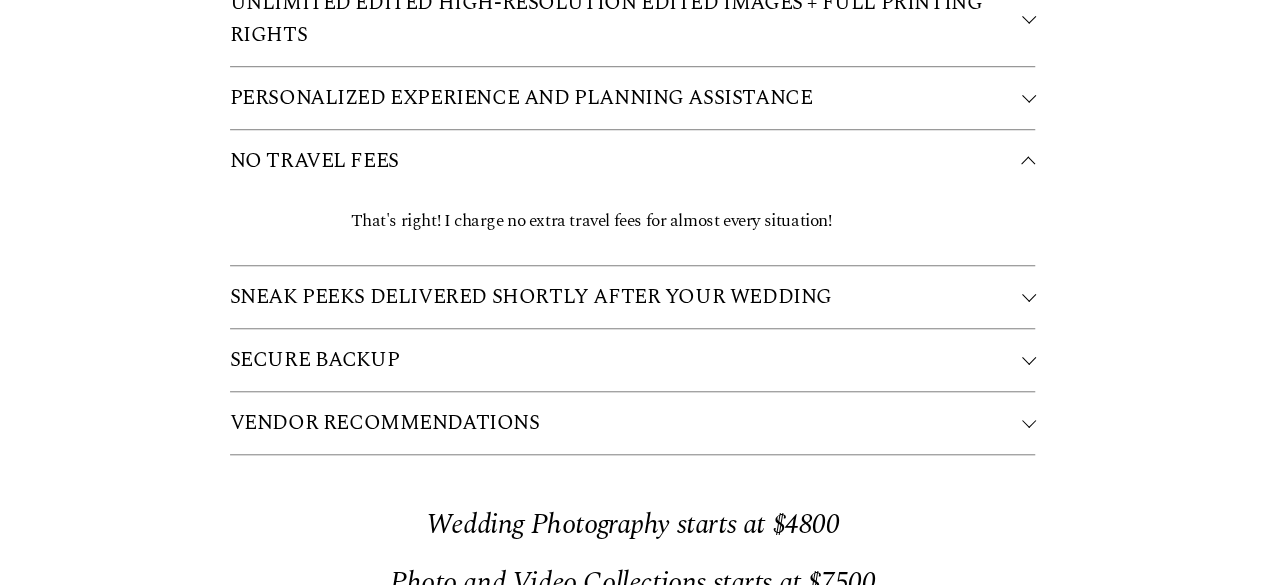 click on "NO TRAVEL FEES" at bounding box center [626, 161] 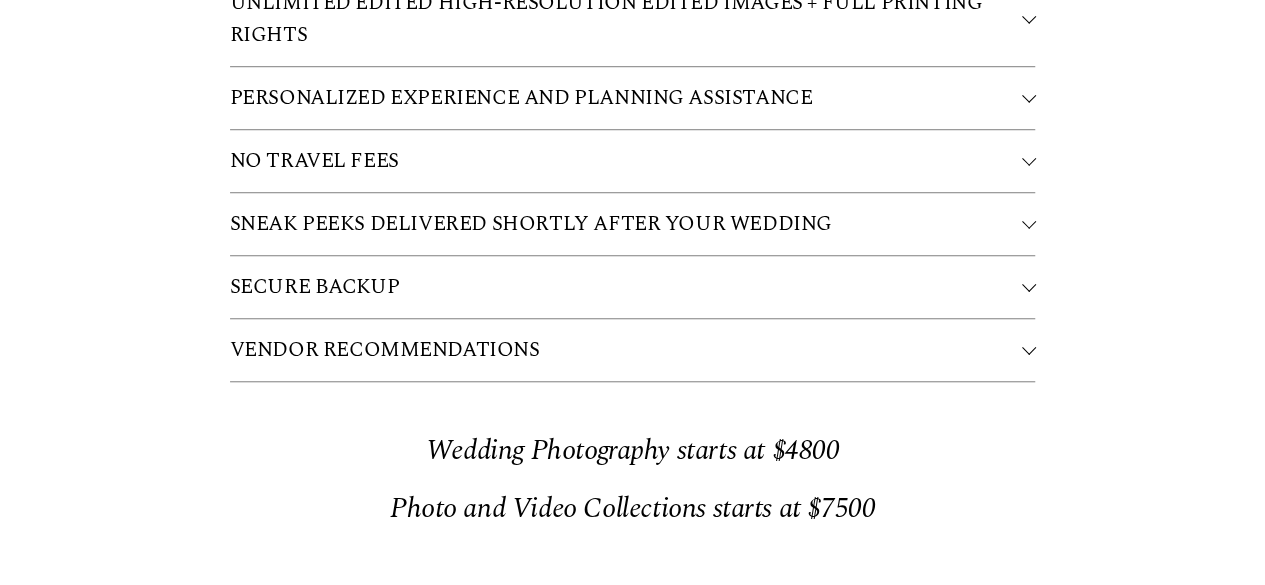 click on "SNEAK PEEKS DELIVERED SHORTLY AFTER YOUR WEDDING" at bounding box center [626, 224] 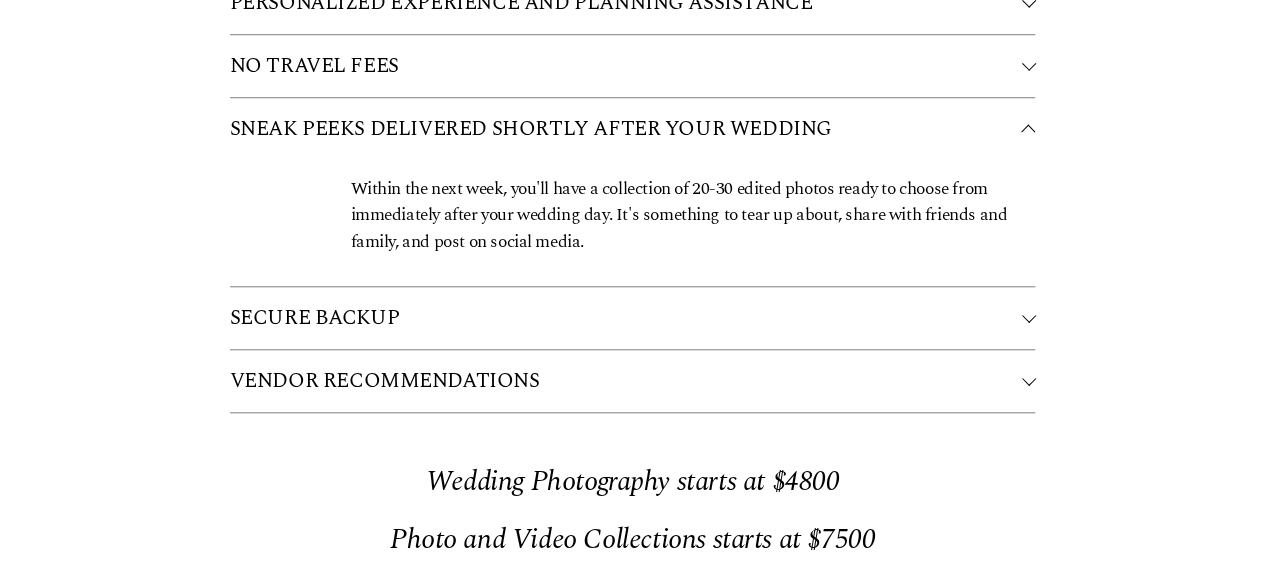 scroll, scrollTop: 4582, scrollLeft: 0, axis: vertical 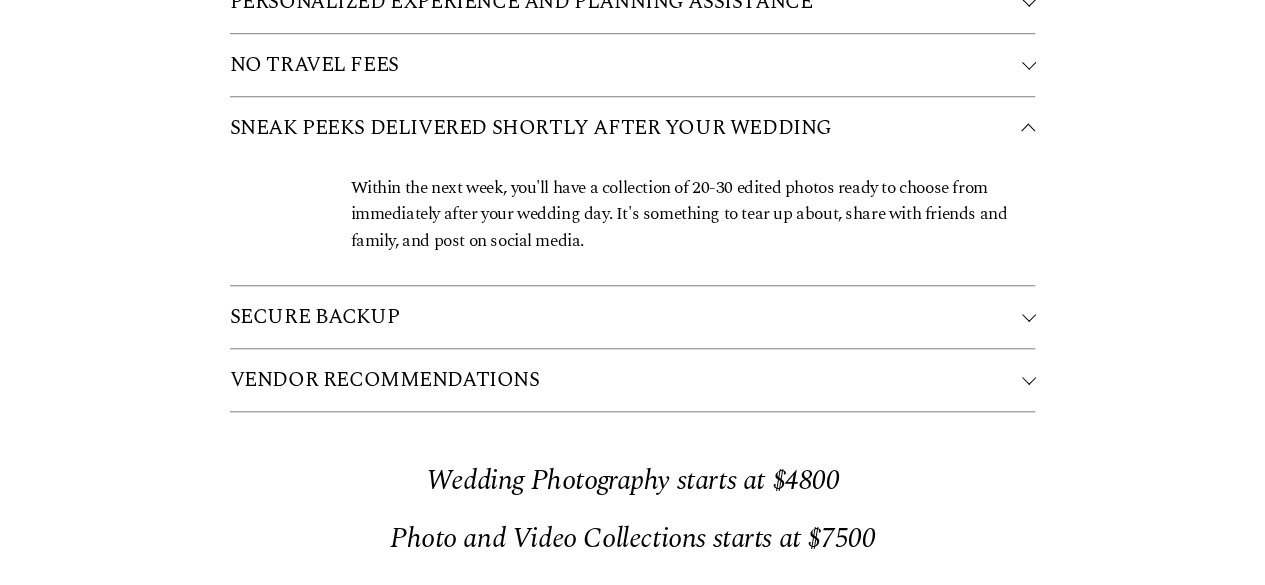 click on "SECURE BACKUP" at bounding box center [626, 317] 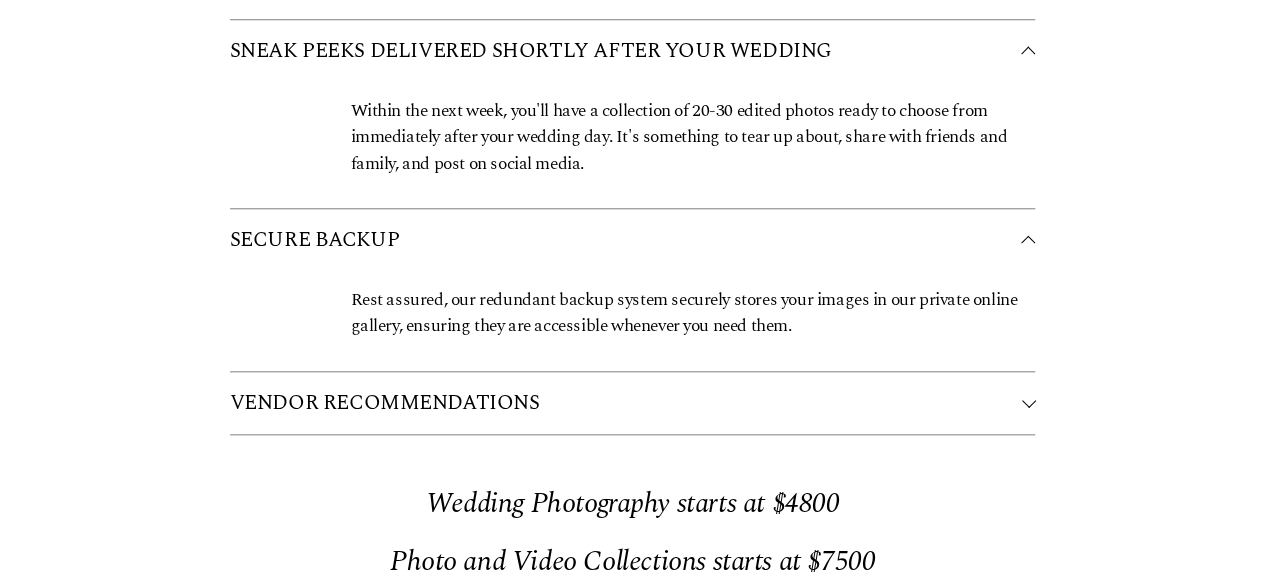 scroll, scrollTop: 4699, scrollLeft: 0, axis: vertical 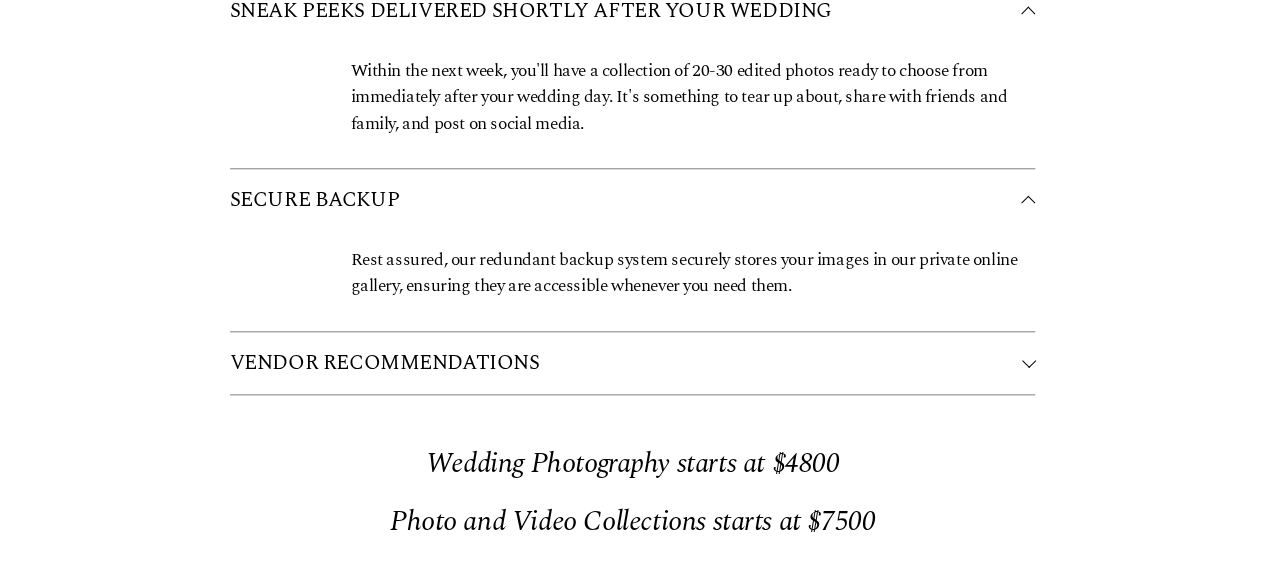 click on "VENDOR RECOMMENDATIONS" at bounding box center [626, 363] 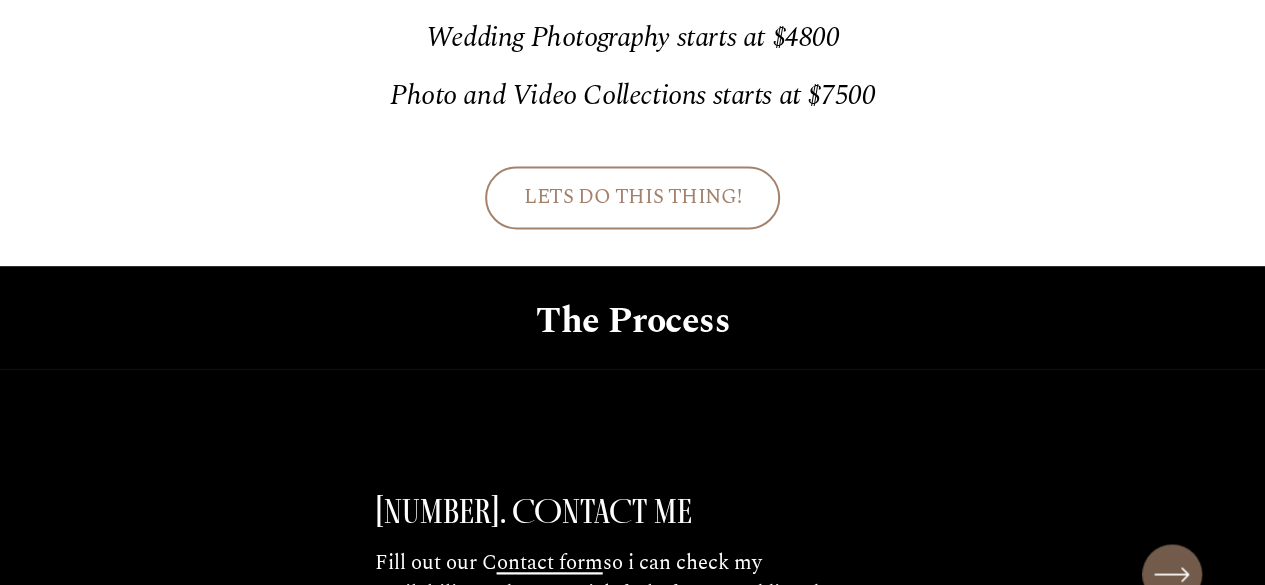 scroll, scrollTop: 5223, scrollLeft: 0, axis: vertical 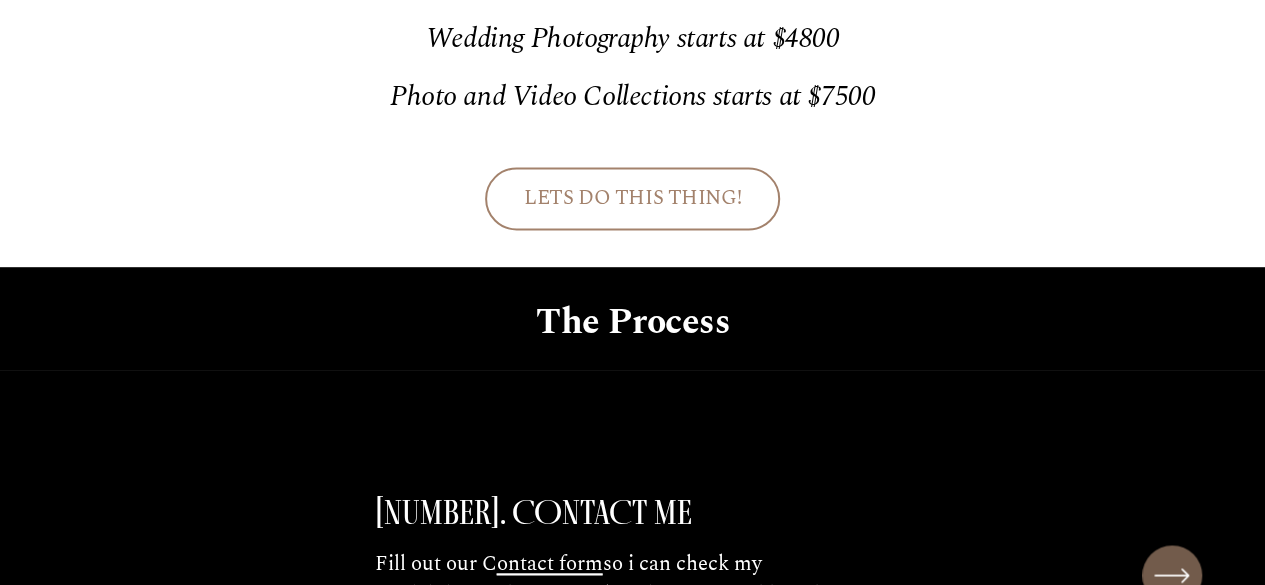 click on "LETS DO THIS THING!" at bounding box center [632, 198] 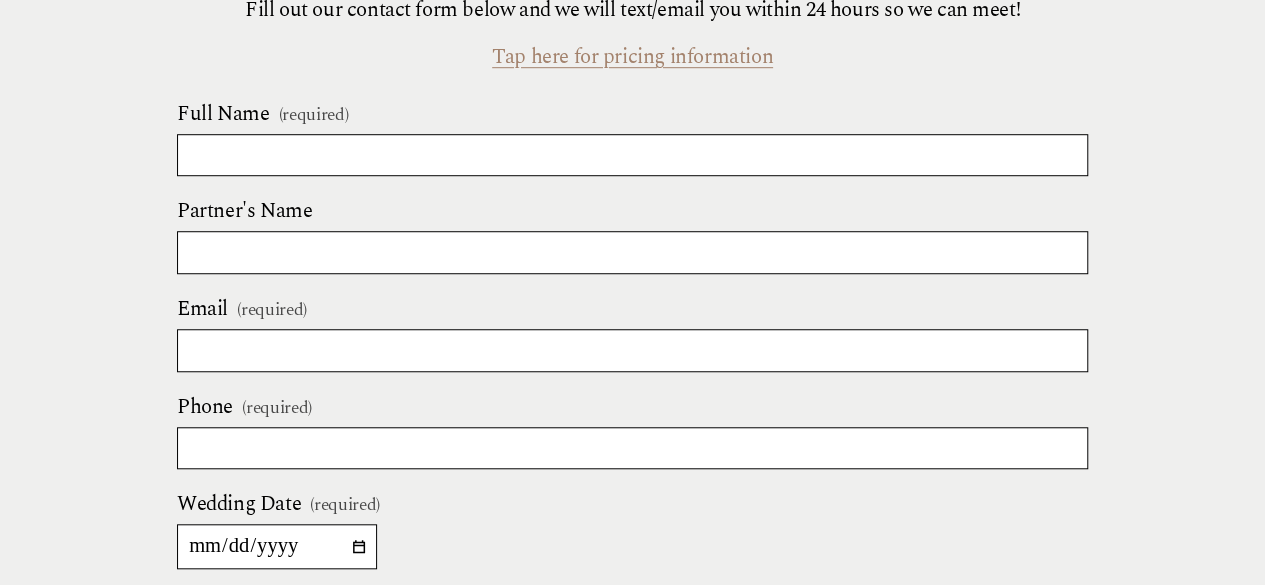 scroll, scrollTop: 640, scrollLeft: 0, axis: vertical 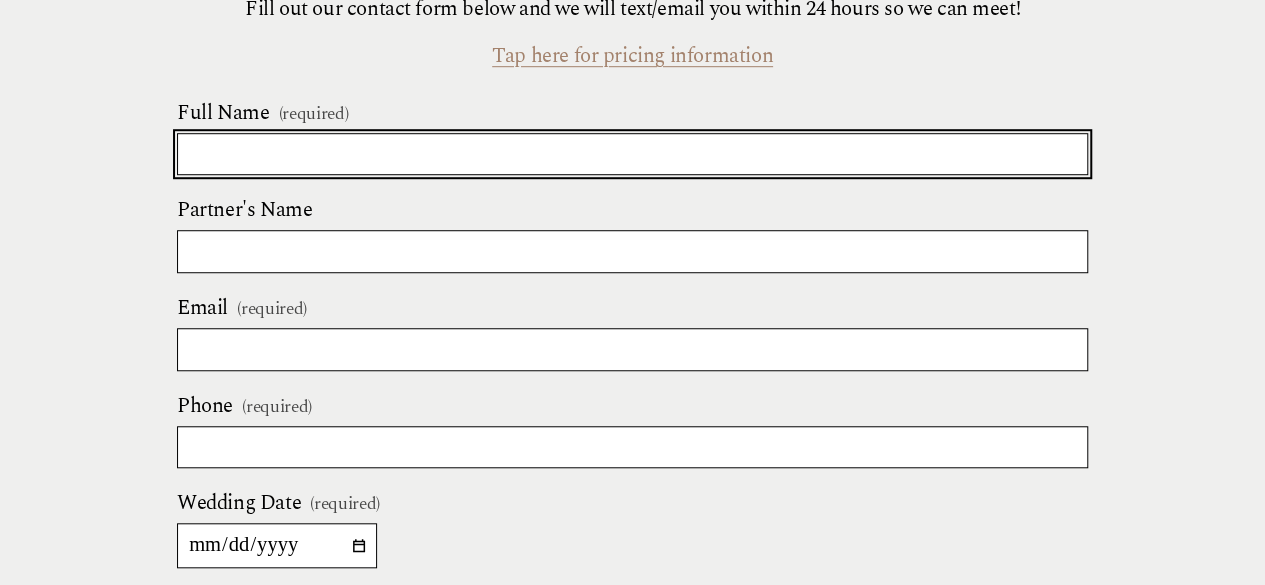 click on "Full Name (required)" at bounding box center (632, 154) 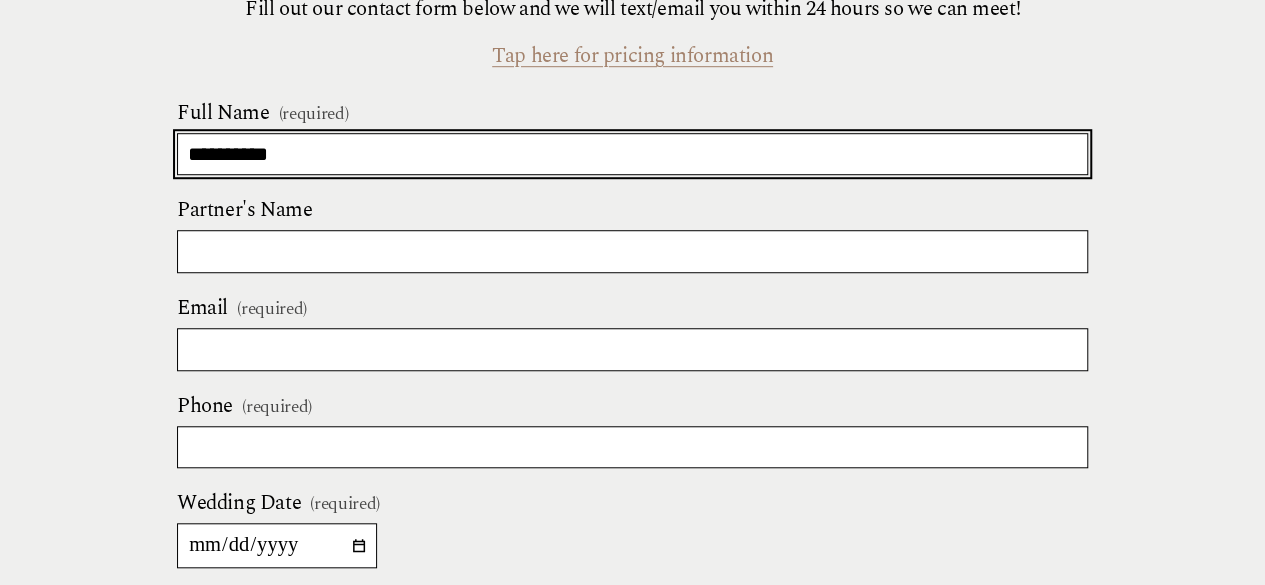 type on "**********" 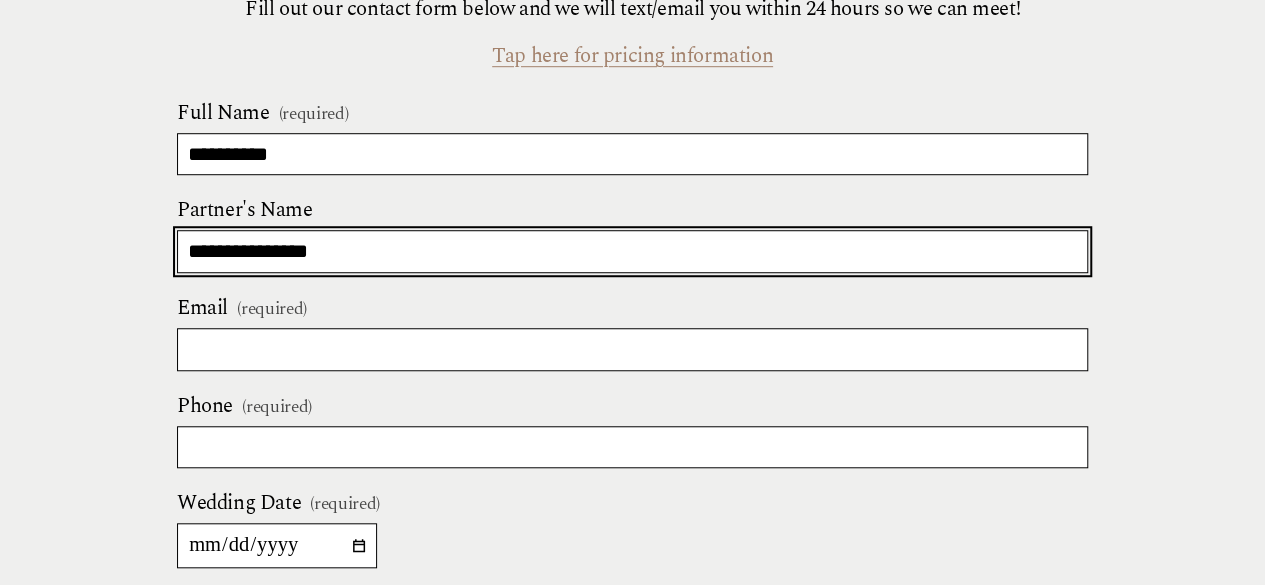 type on "**********" 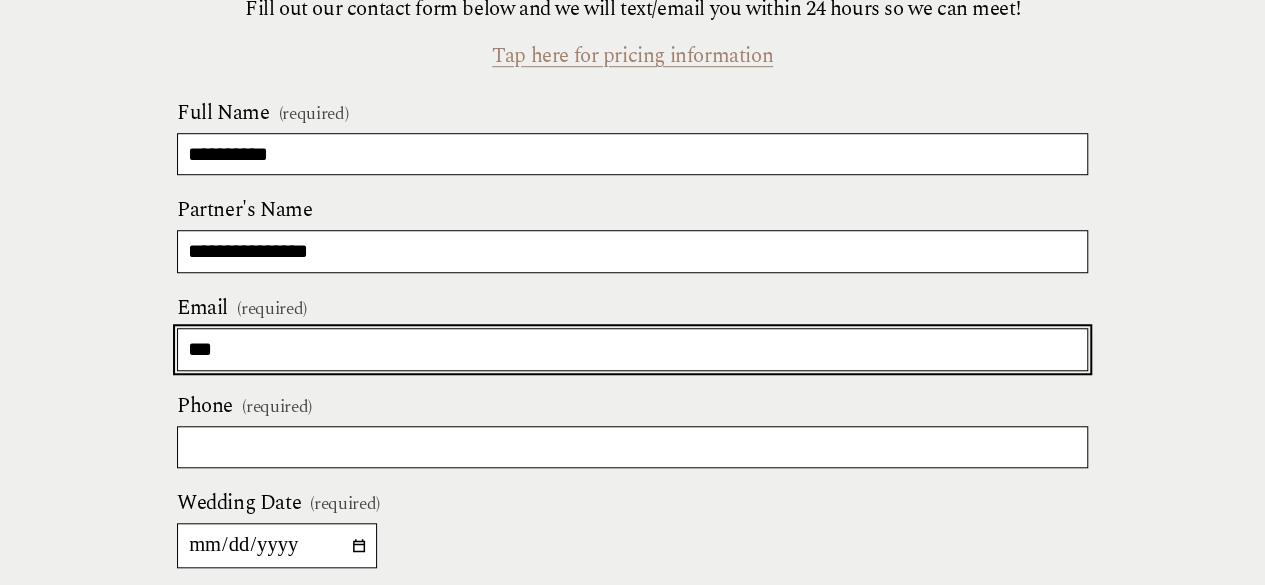 type on "**********" 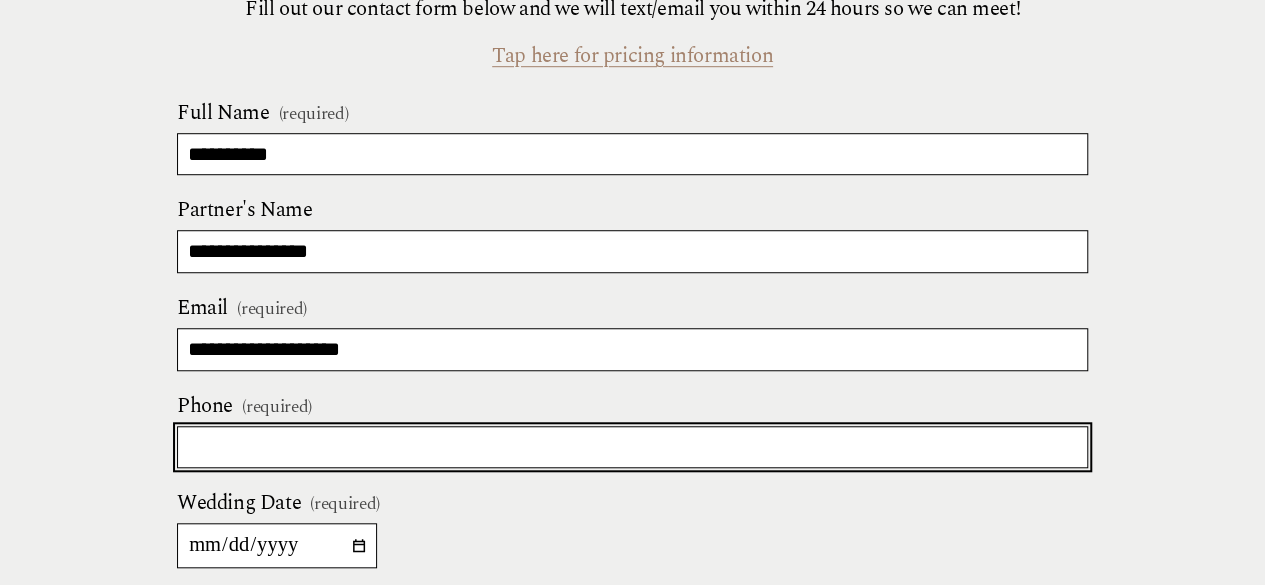 type on "**********" 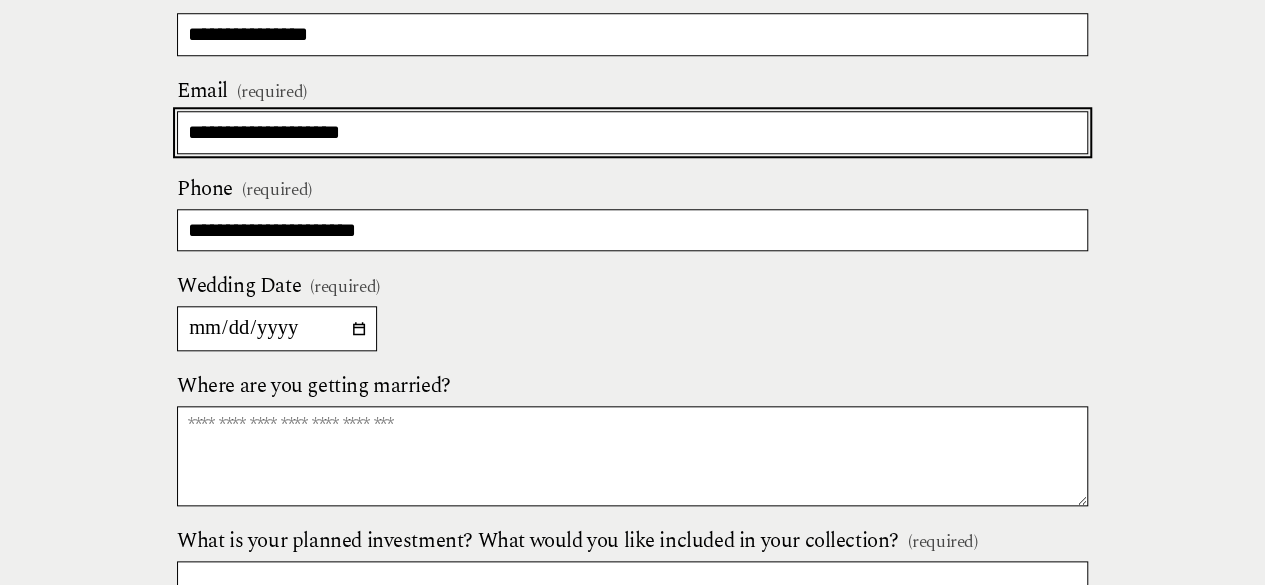 scroll, scrollTop: 858, scrollLeft: 0, axis: vertical 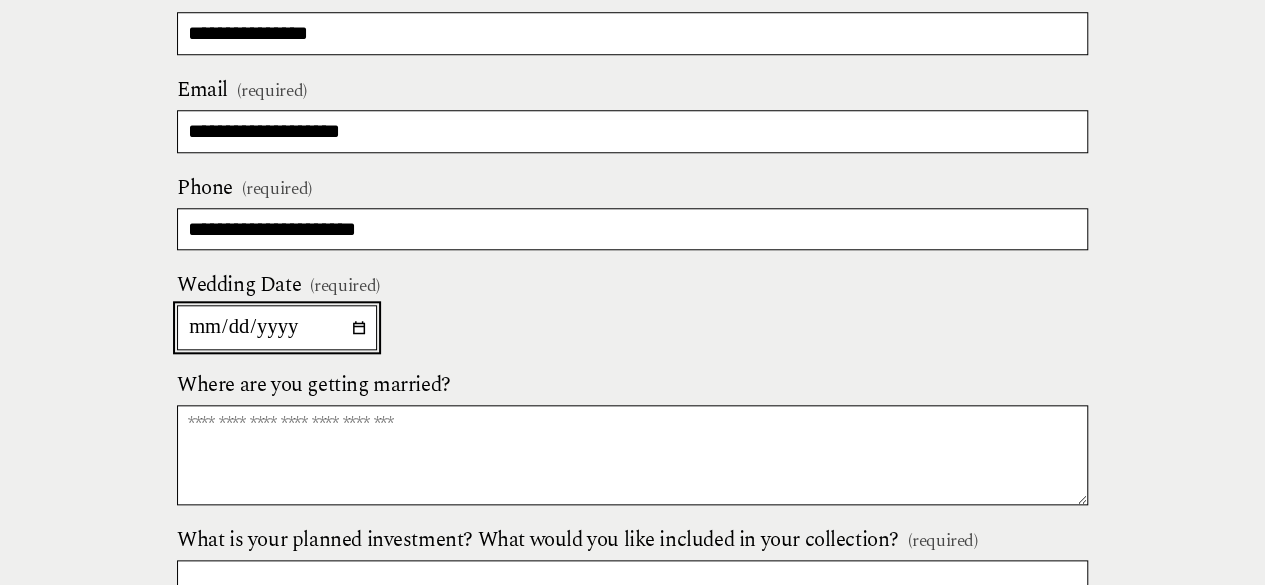 click on "Wedding Date (required)" at bounding box center [277, 327] 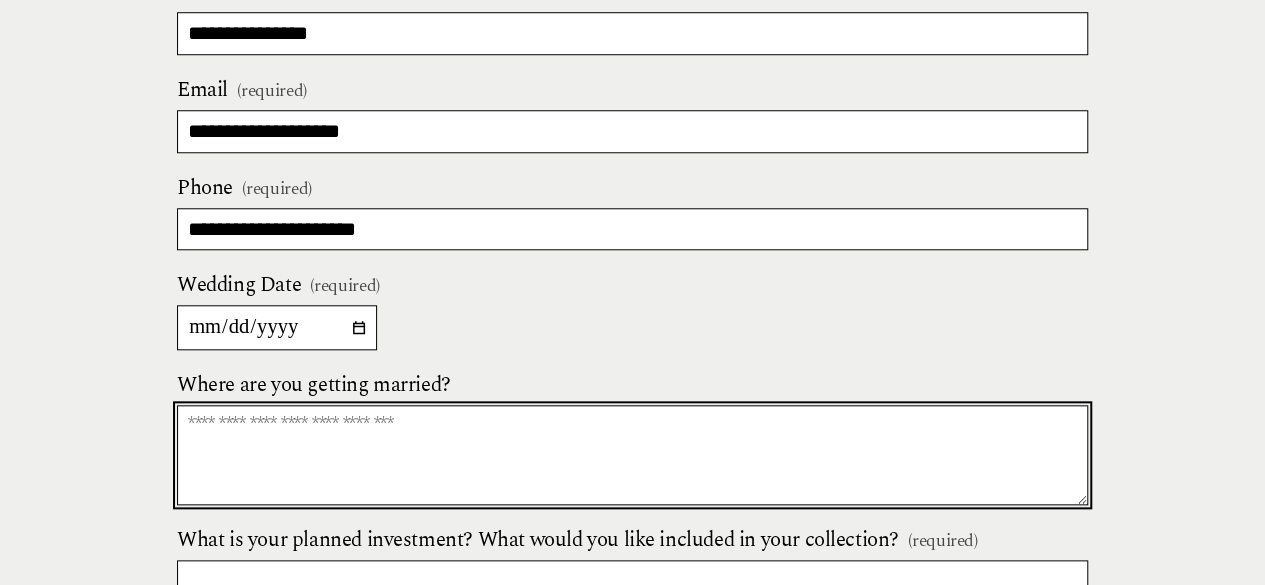 click on "Where are you getting married?" at bounding box center (632, 455) 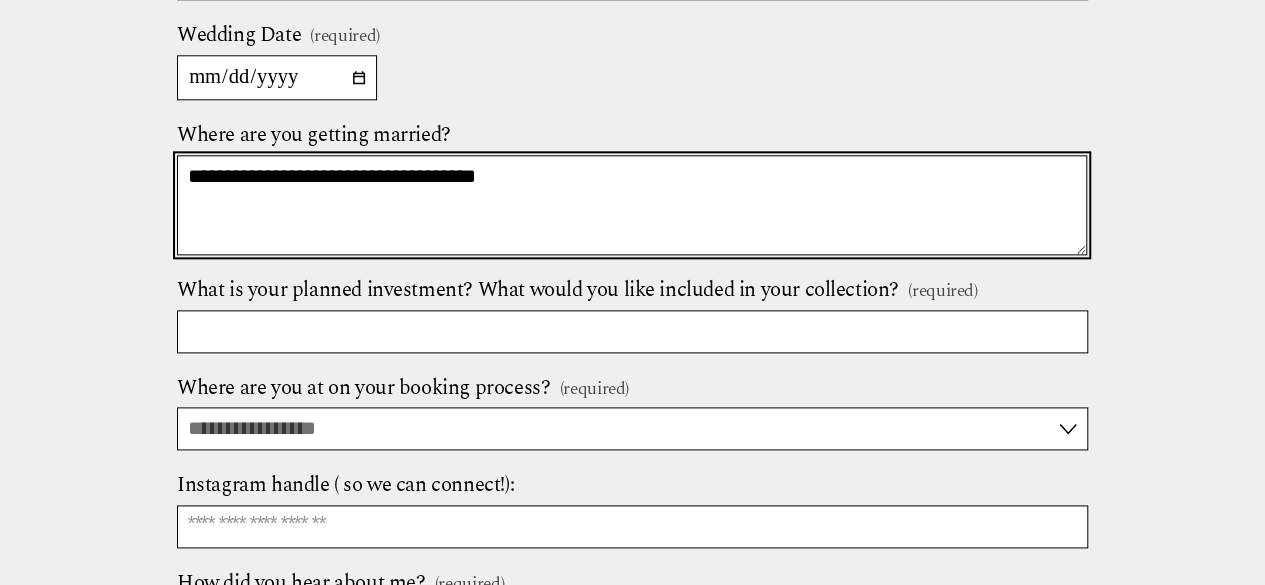 scroll, scrollTop: 1109, scrollLeft: 0, axis: vertical 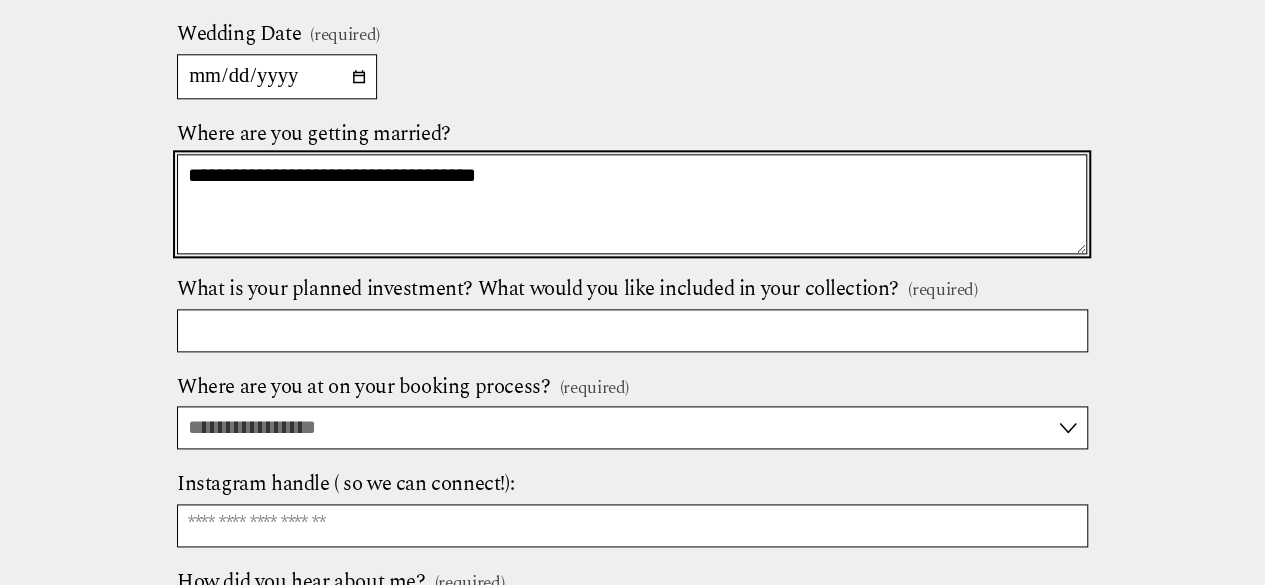 type on "**********" 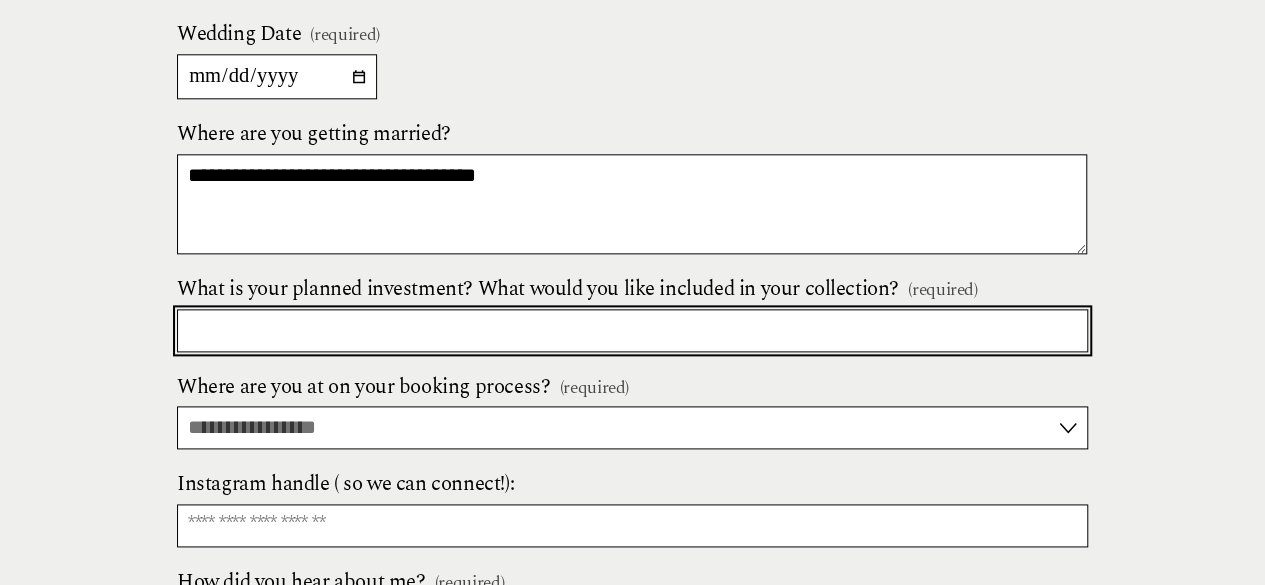 click on "What is your planned investment? What would you like included in your collection? (required)" at bounding box center (632, 330) 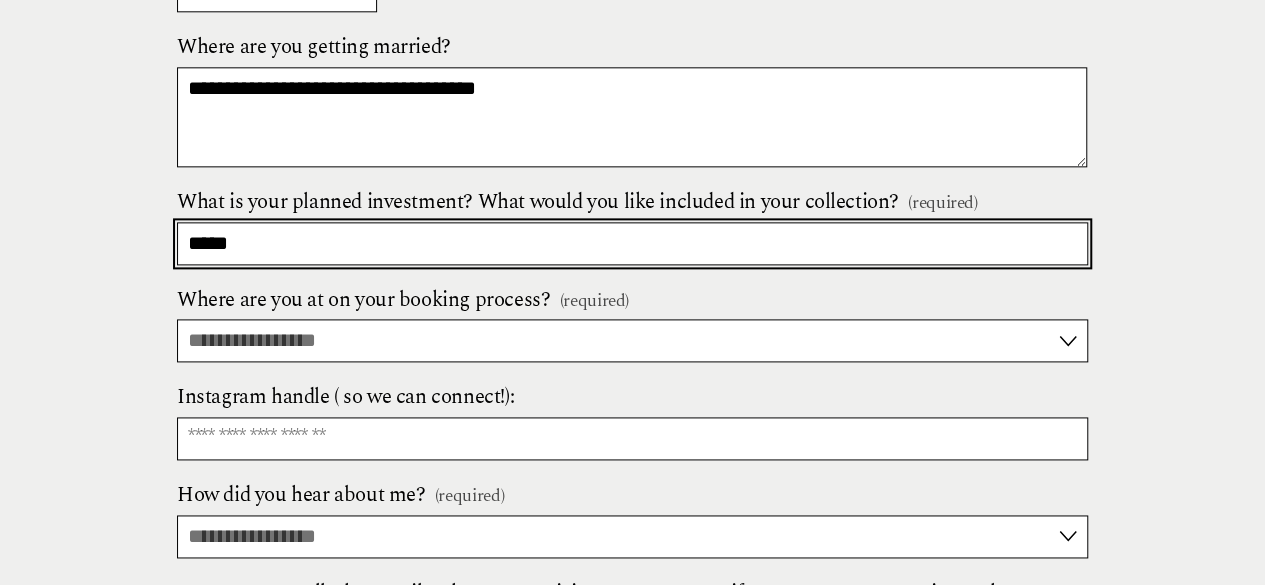 scroll, scrollTop: 1199, scrollLeft: 0, axis: vertical 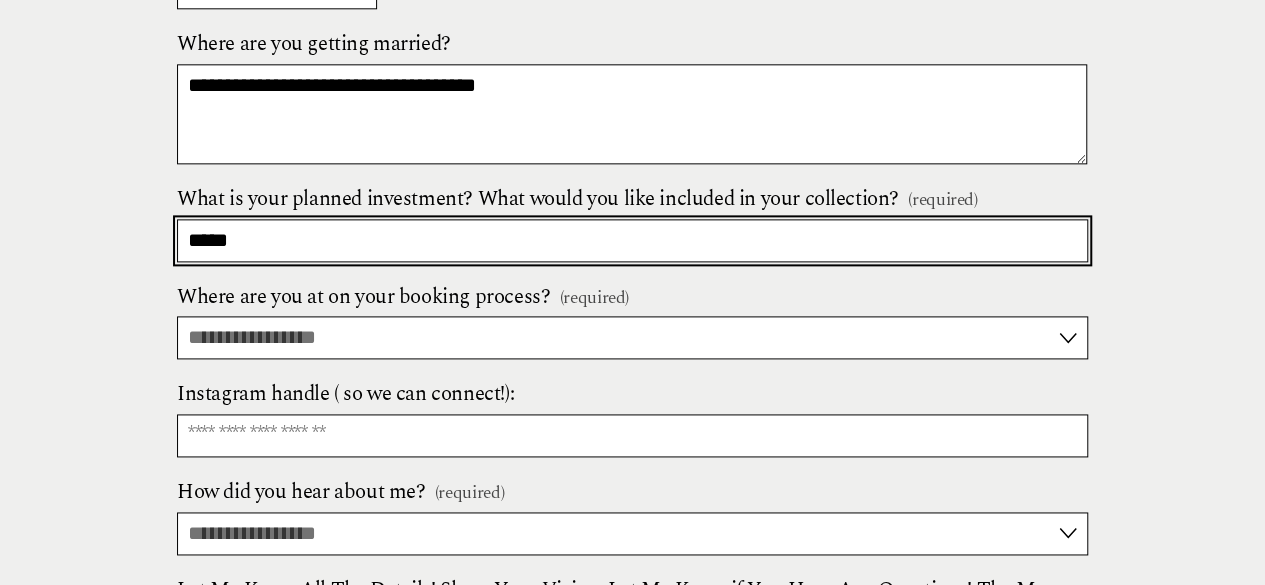 type on "*****" 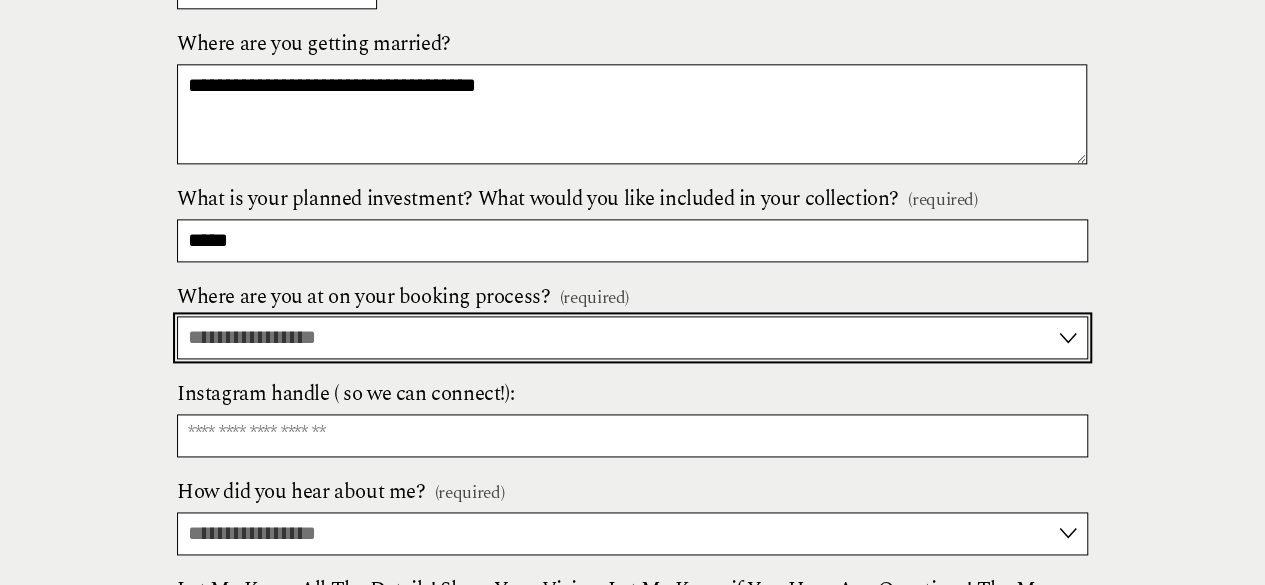 click on "**********" at bounding box center [632, 337] 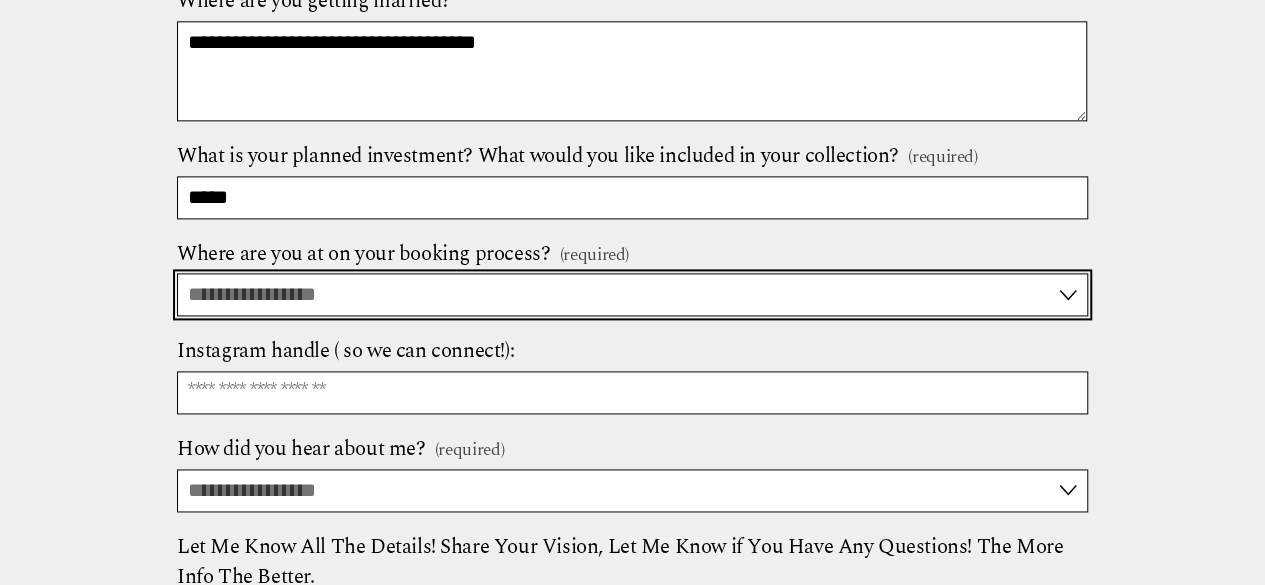 scroll, scrollTop: 1253, scrollLeft: 0, axis: vertical 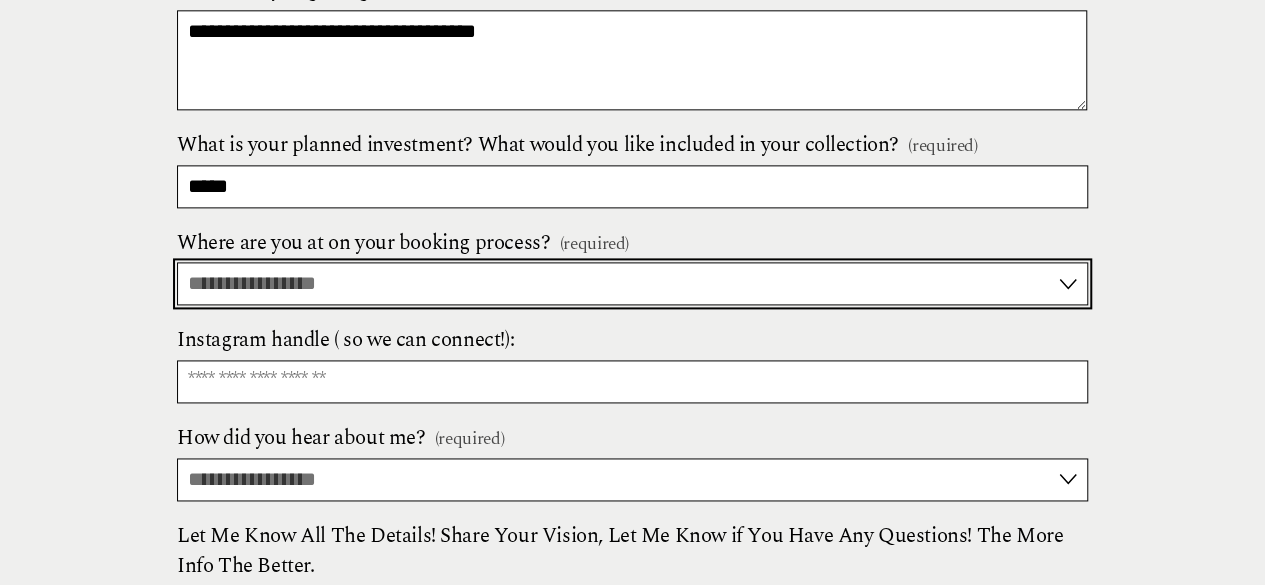 click on "**********" at bounding box center [632, 283] 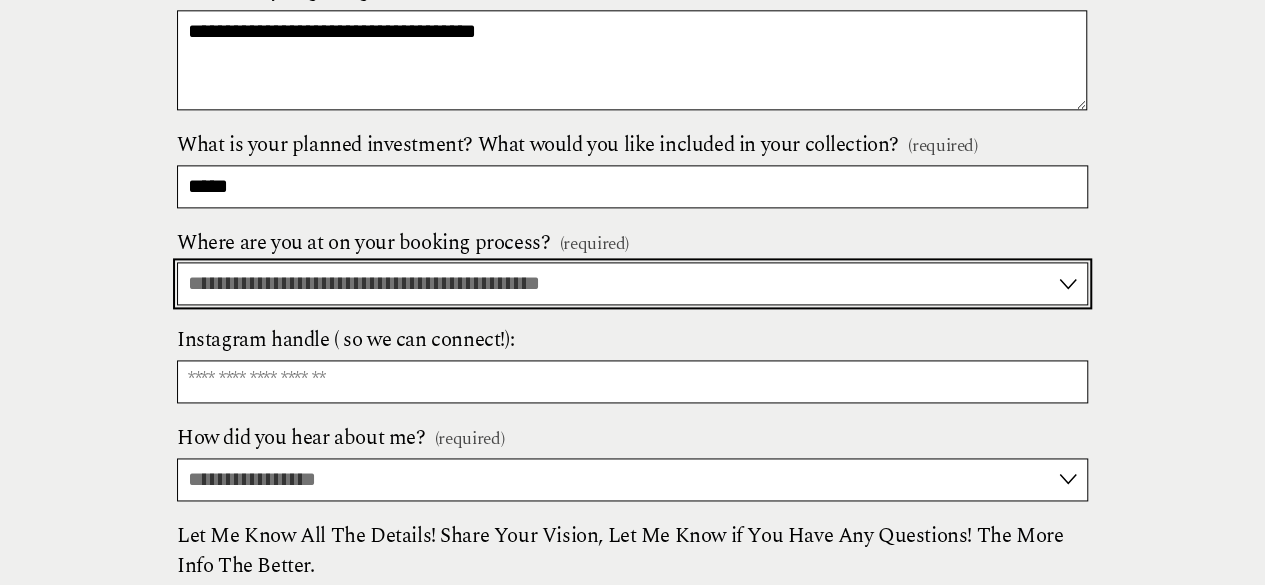click on "**********" at bounding box center [632, 283] 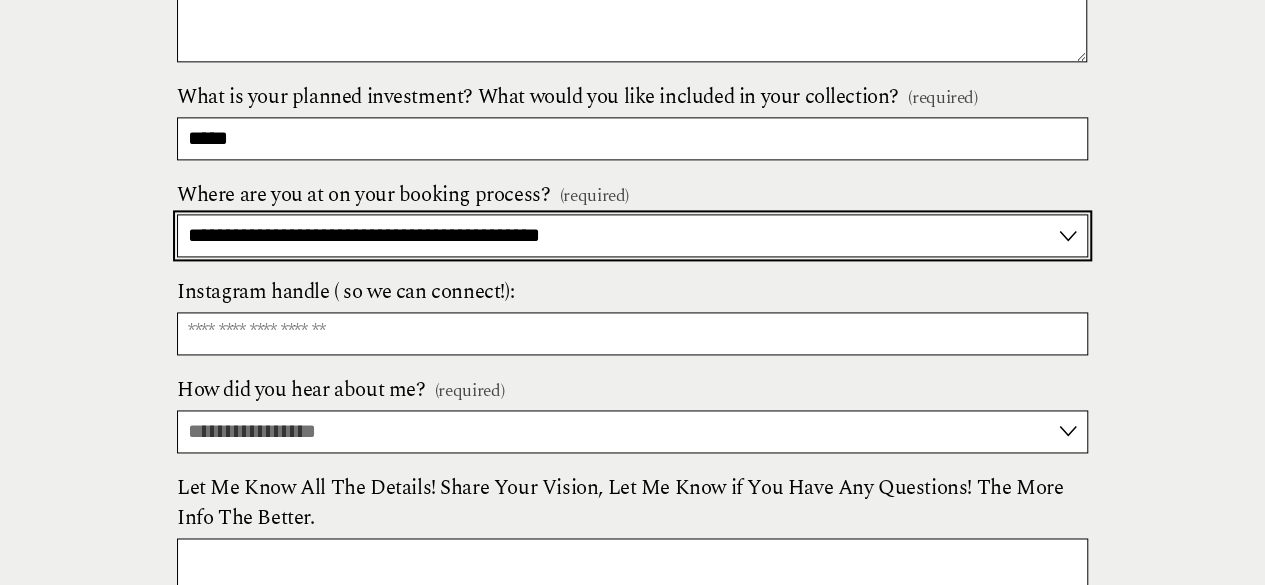 scroll, scrollTop: 1302, scrollLeft: 0, axis: vertical 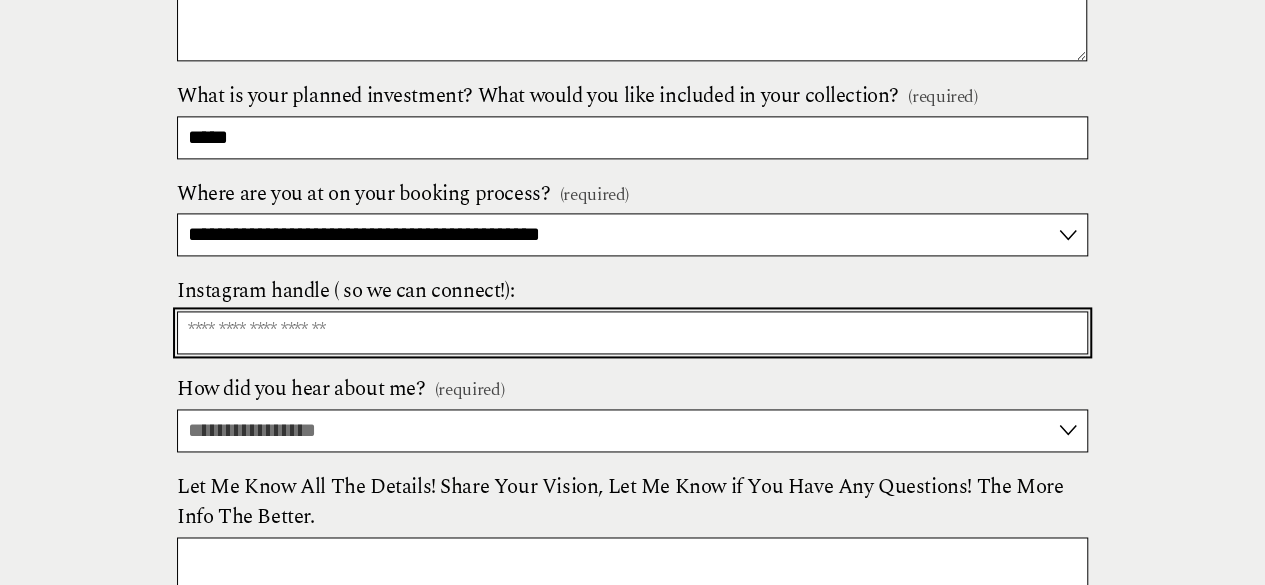 click on "Instagram handle ( so we can connect!):" at bounding box center (632, 332) 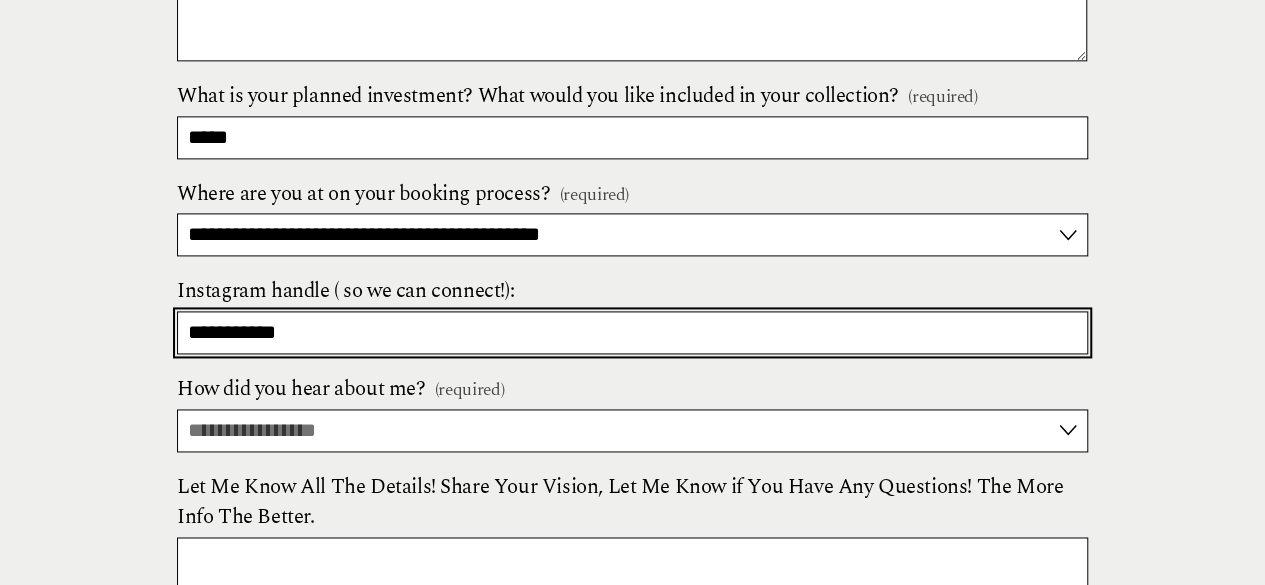 type on "**********" 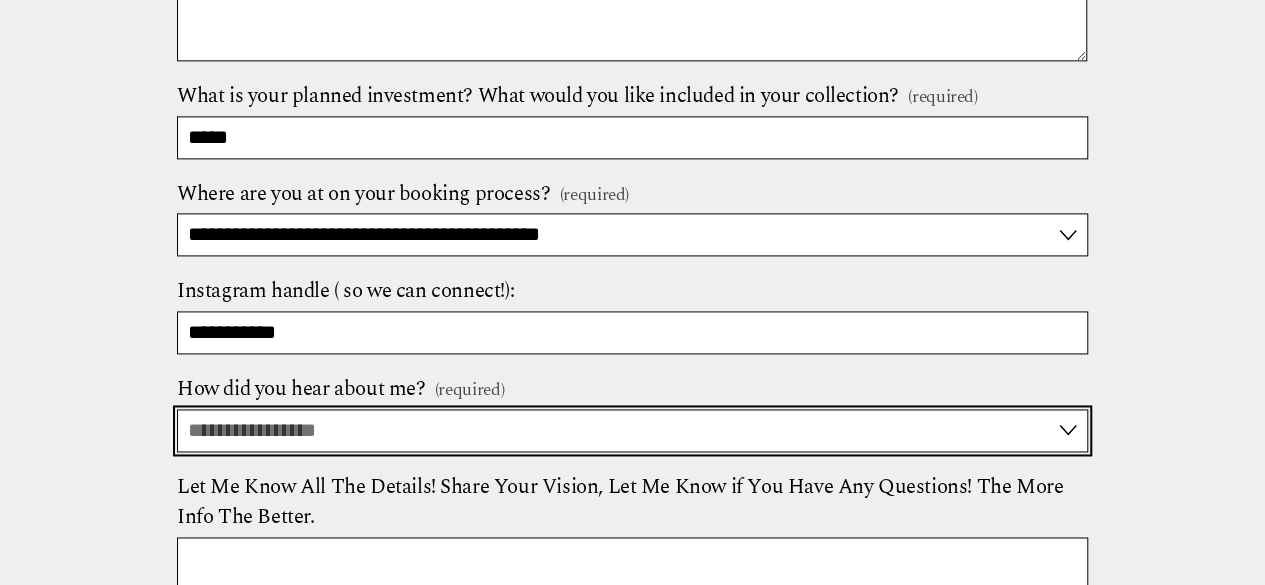 click on "**********" at bounding box center [632, 430] 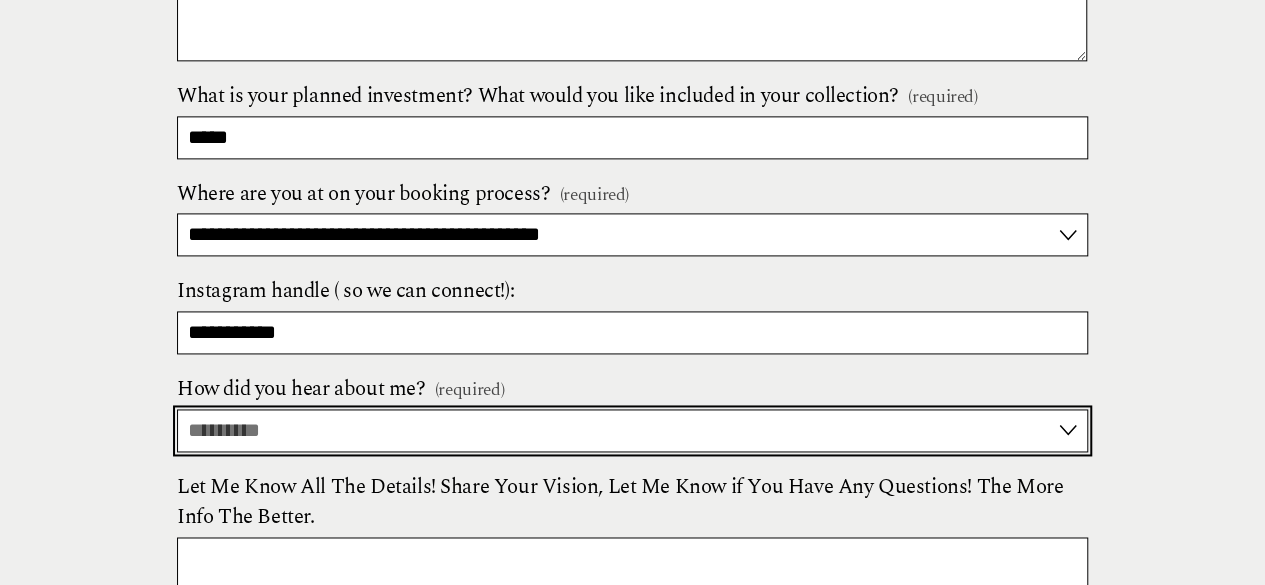 click on "**********" at bounding box center [632, 430] 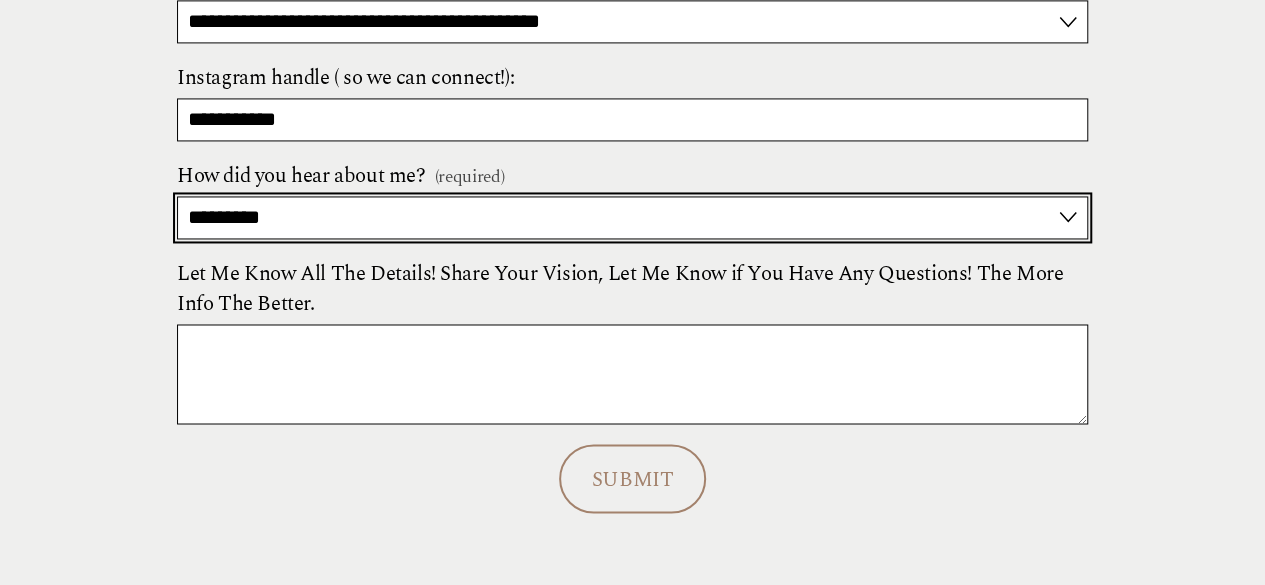 scroll, scrollTop: 1519, scrollLeft: 0, axis: vertical 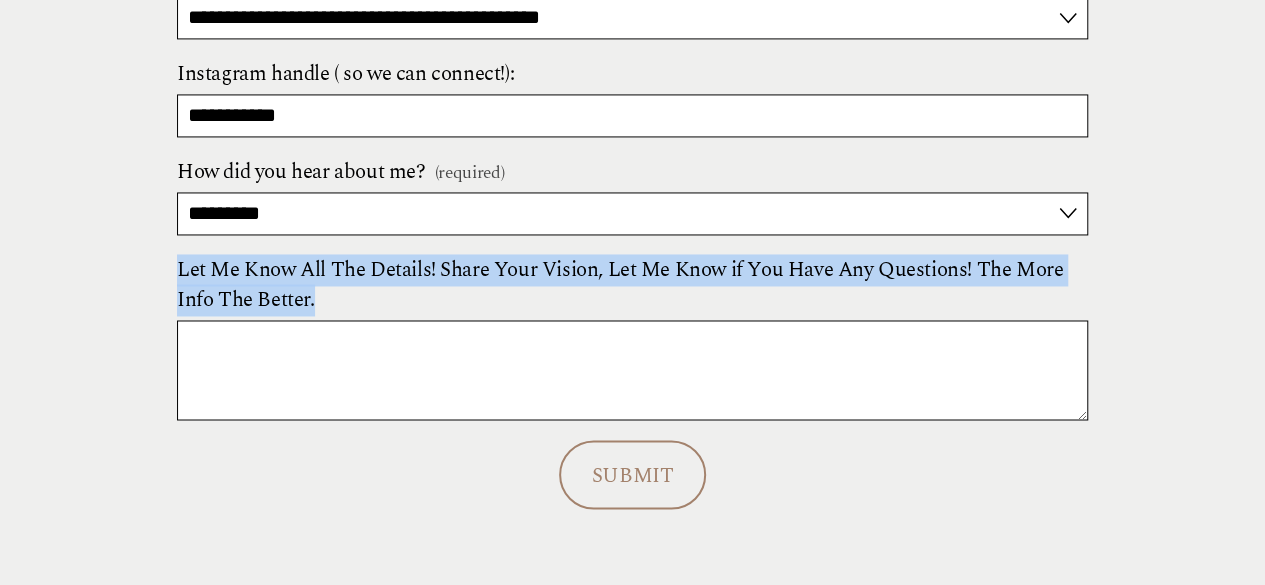 drag, startPoint x: 381, startPoint y: 307, endPoint x: 174, endPoint y: 258, distance: 212.72047 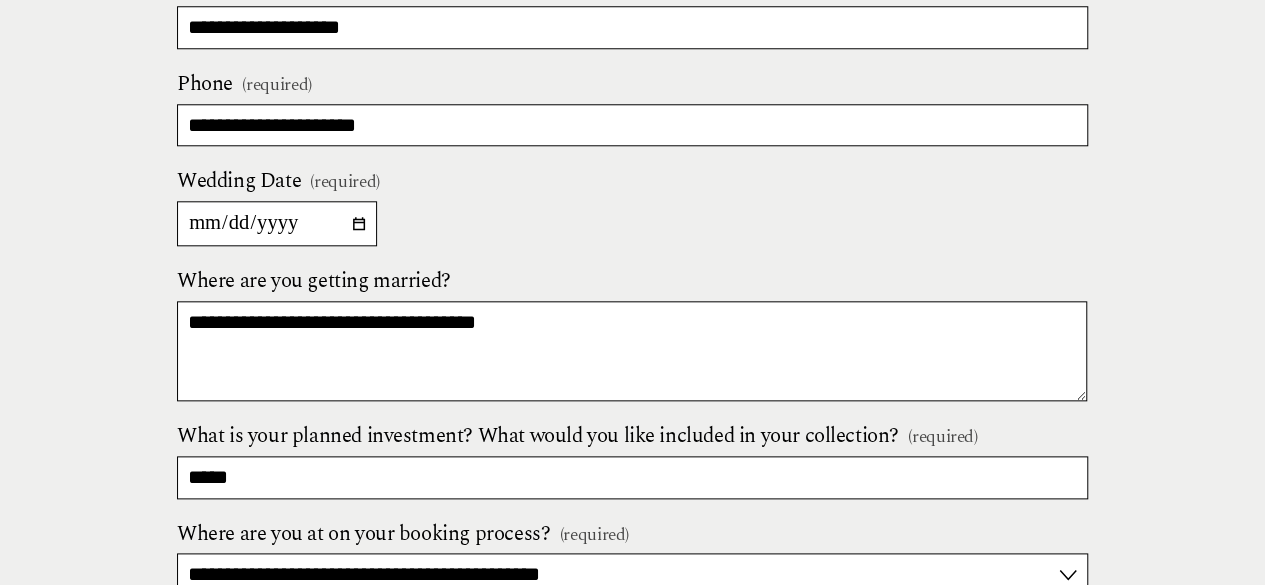 scroll, scrollTop: 889, scrollLeft: 0, axis: vertical 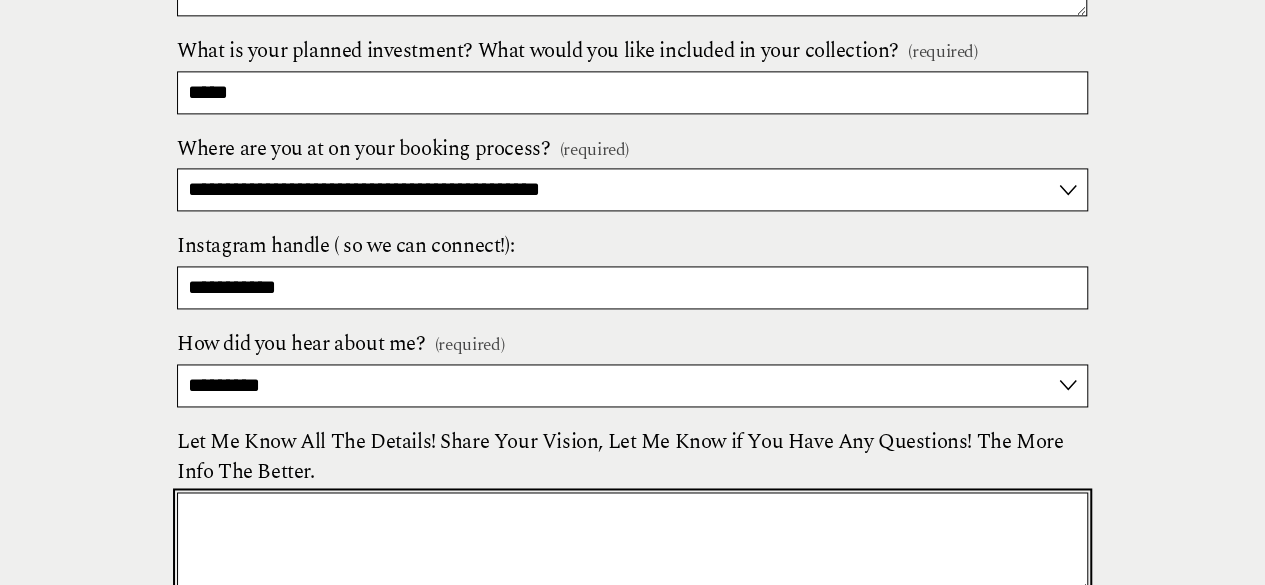 click on "Let Me Know All The Details! Share Your Vision, Let Me Know if You Have Any Questions! The More Info The Better." at bounding box center (632, 542) 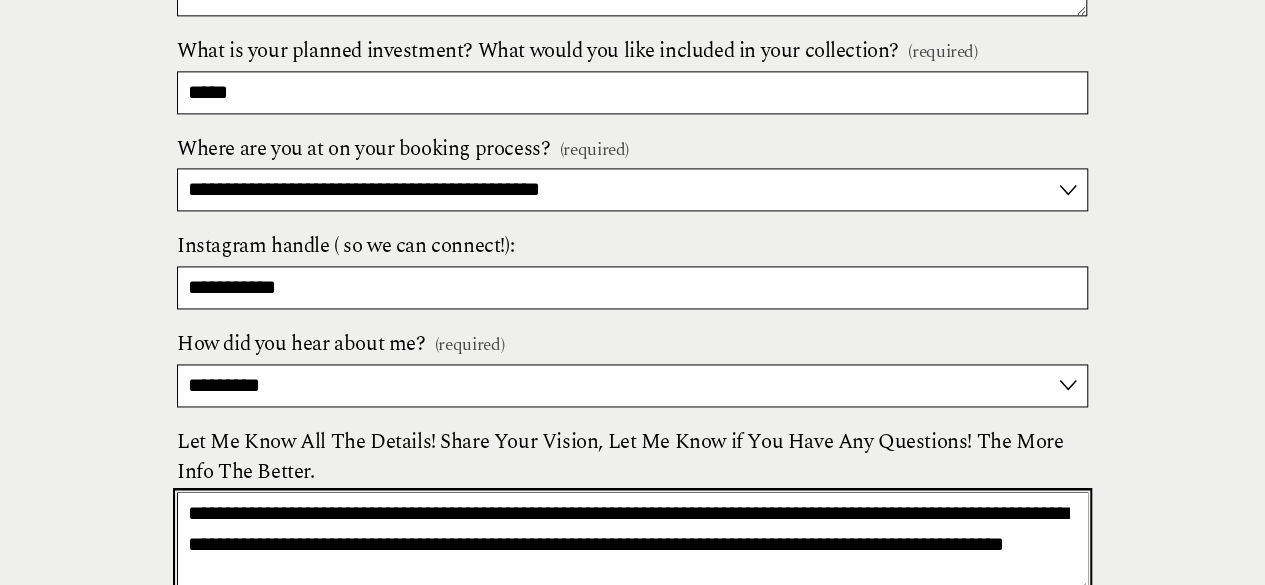 scroll, scrollTop: 92, scrollLeft: 0, axis: vertical 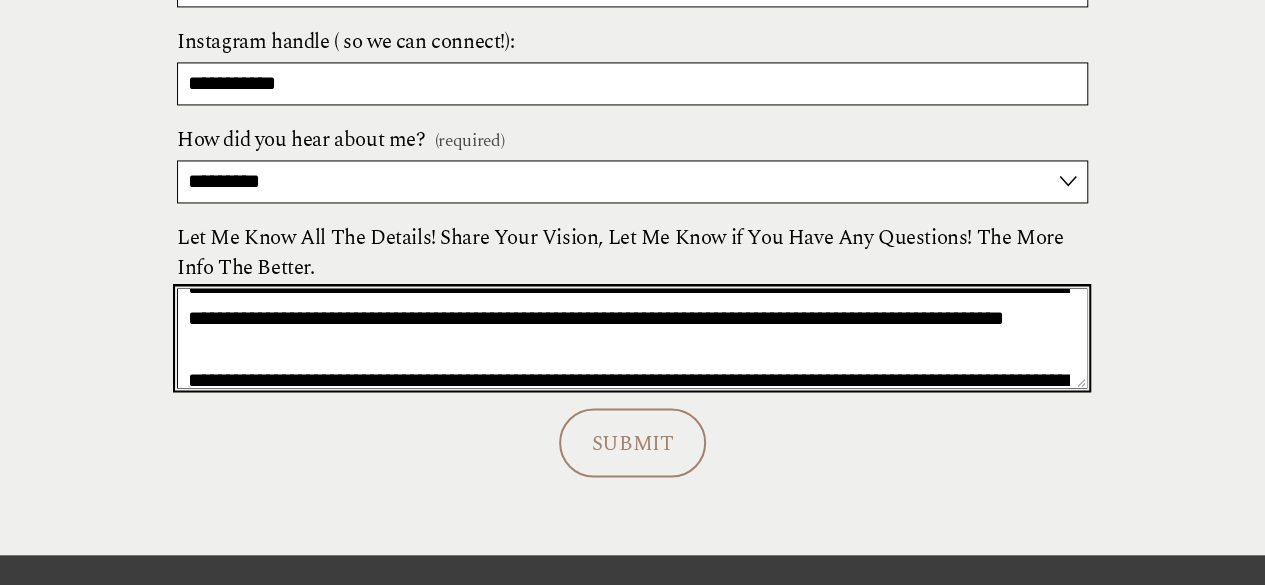 drag, startPoint x: 683, startPoint y: 360, endPoint x: 968, endPoint y: 309, distance: 289.5272 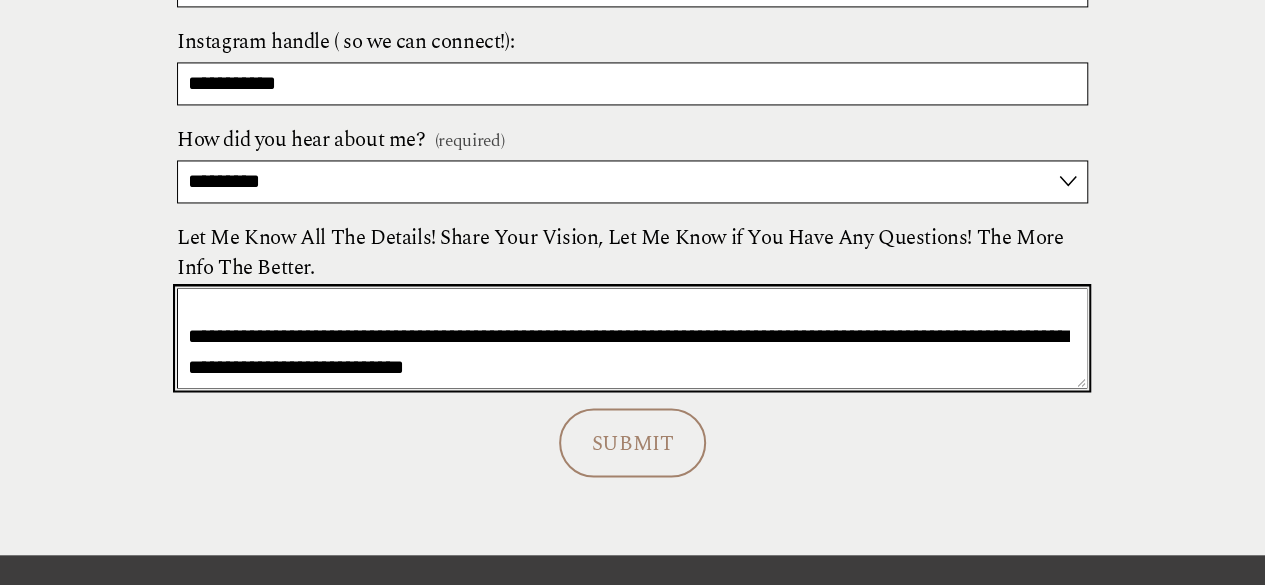 scroll, scrollTop: 65, scrollLeft: 0, axis: vertical 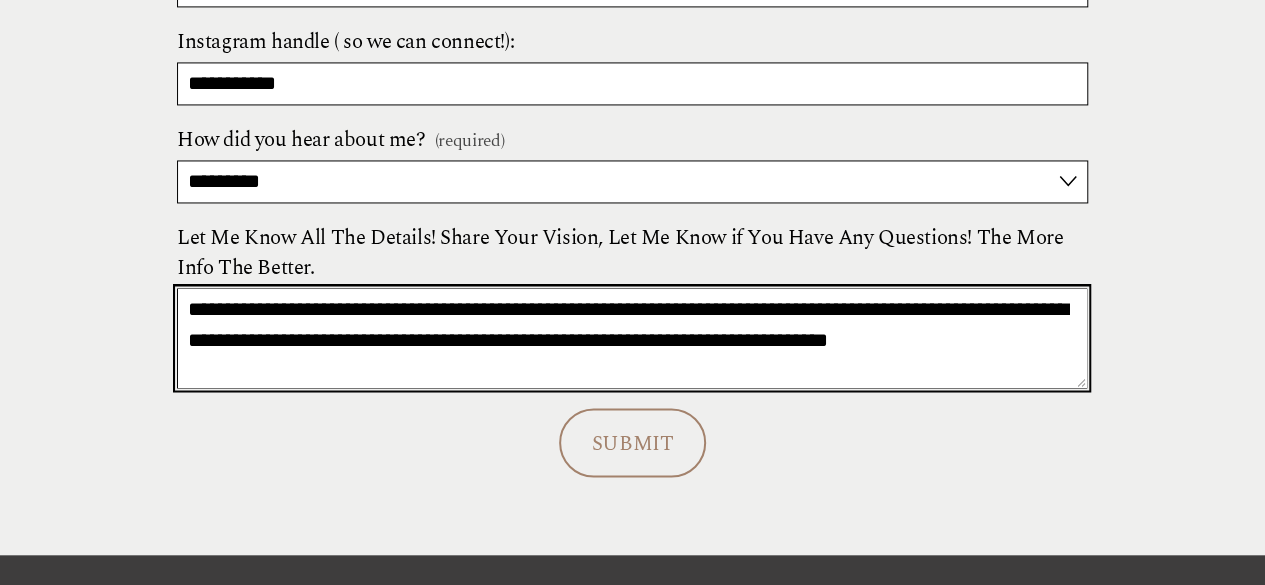 paste on "**********" 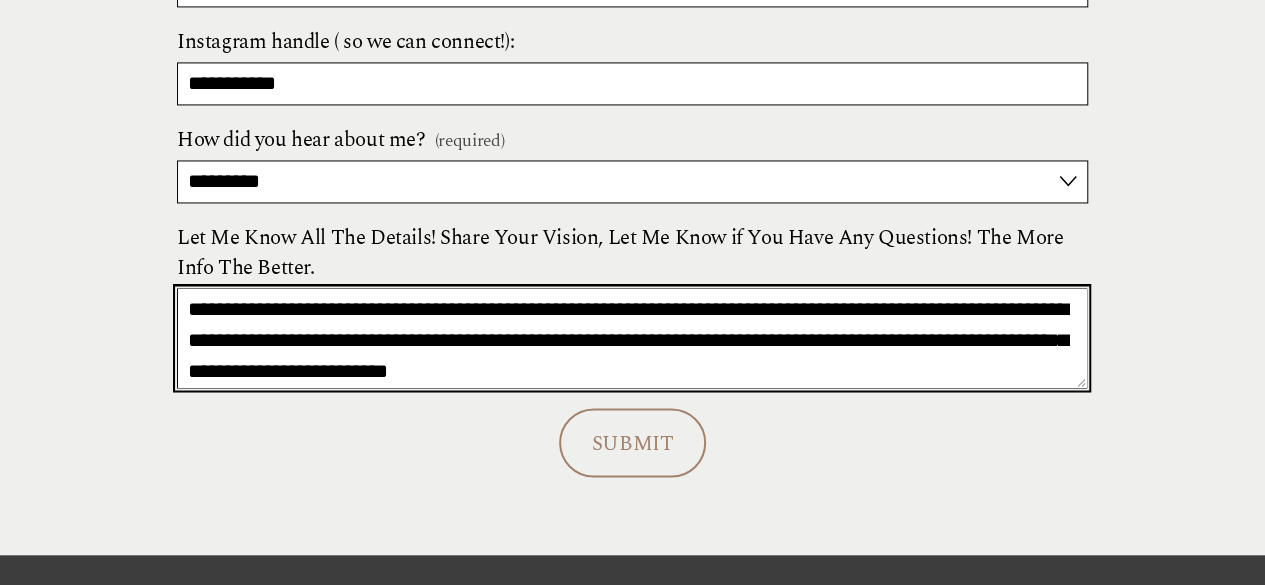 scroll, scrollTop: 96, scrollLeft: 0, axis: vertical 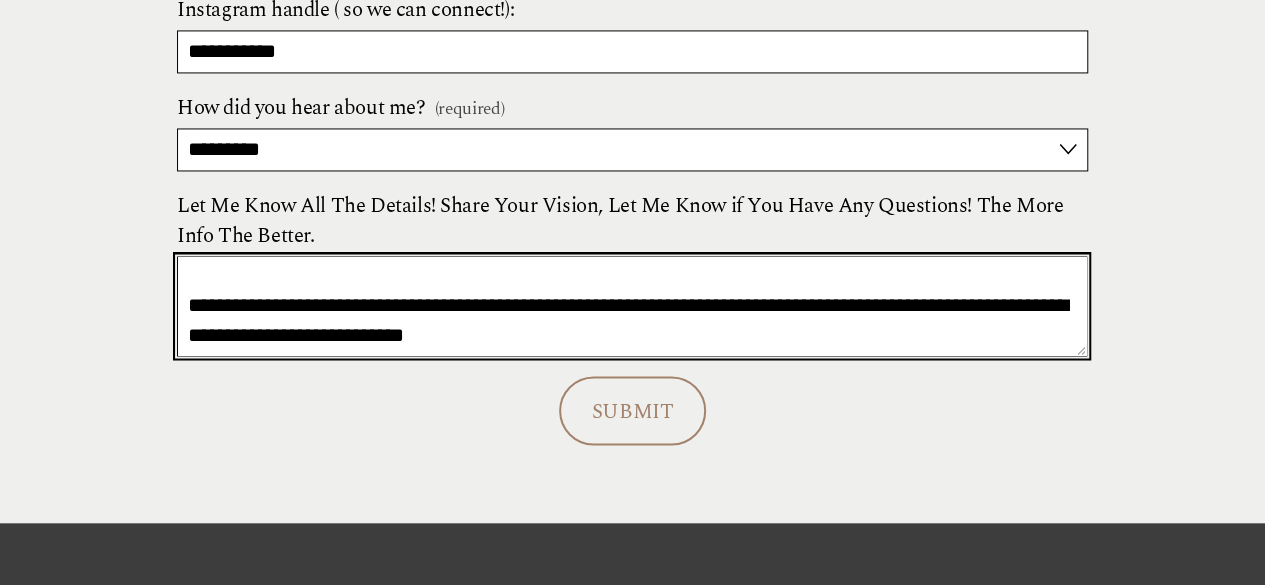 drag, startPoint x: 533, startPoint y: 325, endPoint x: 146, endPoint y: 375, distance: 390.2166 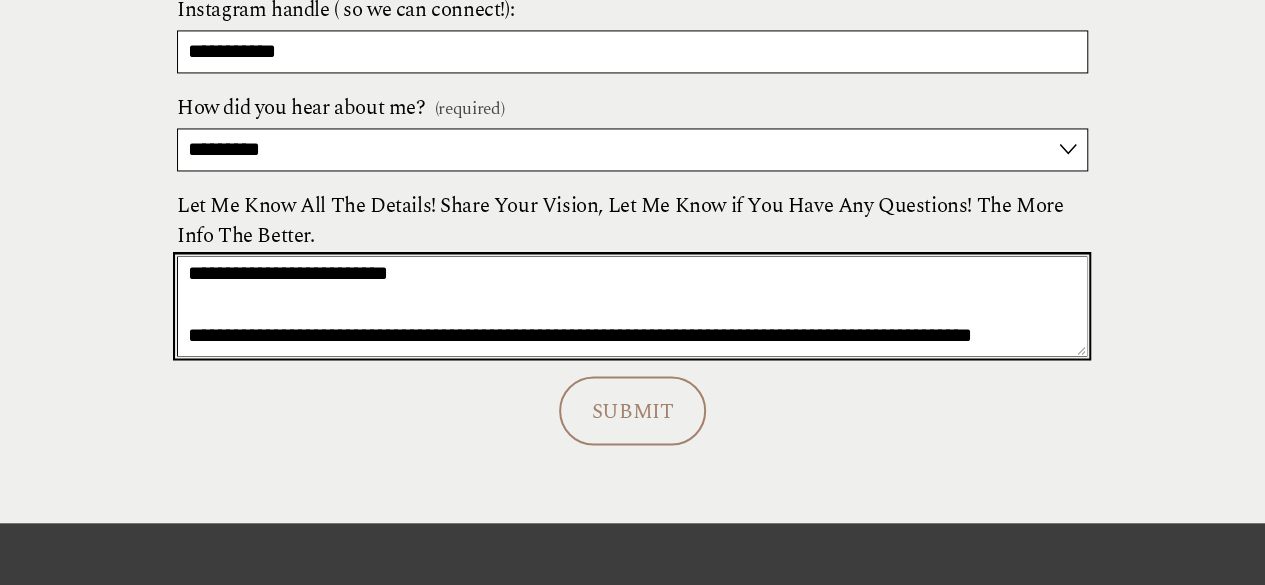 scroll, scrollTop: 66, scrollLeft: 0, axis: vertical 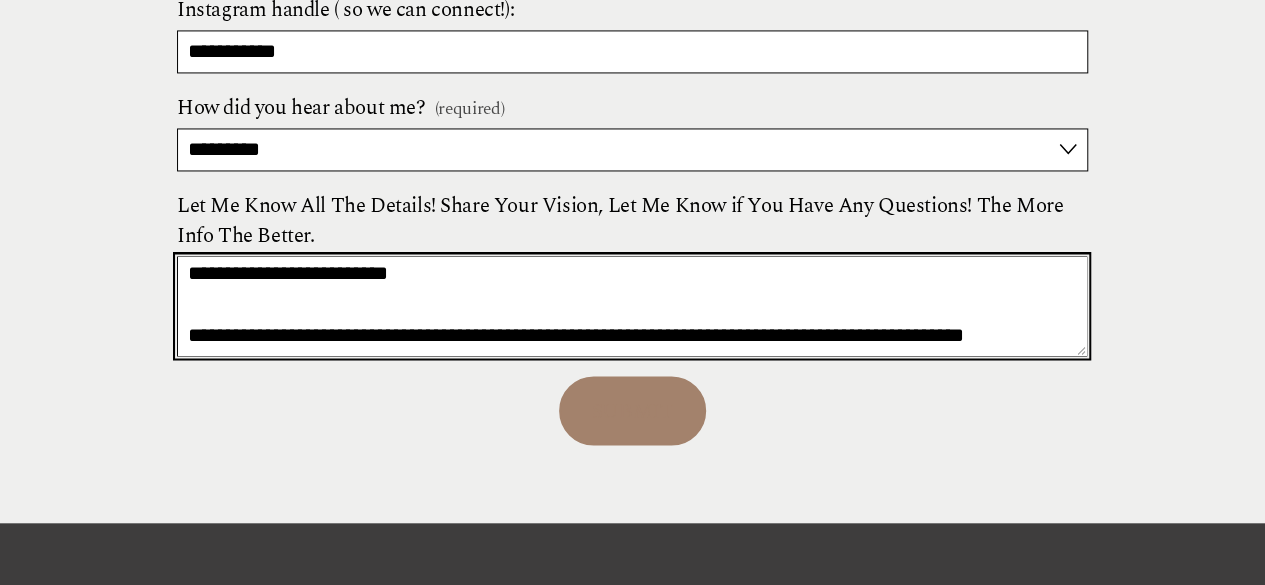 type on "**********" 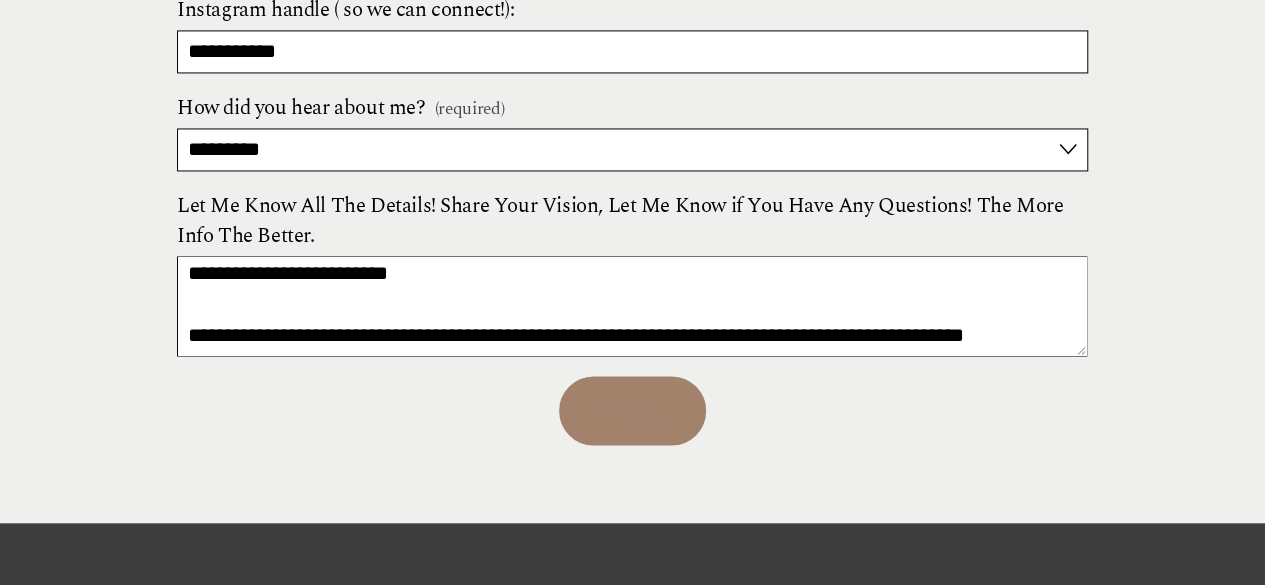 click on "SUBMIT" at bounding box center (633, 411) 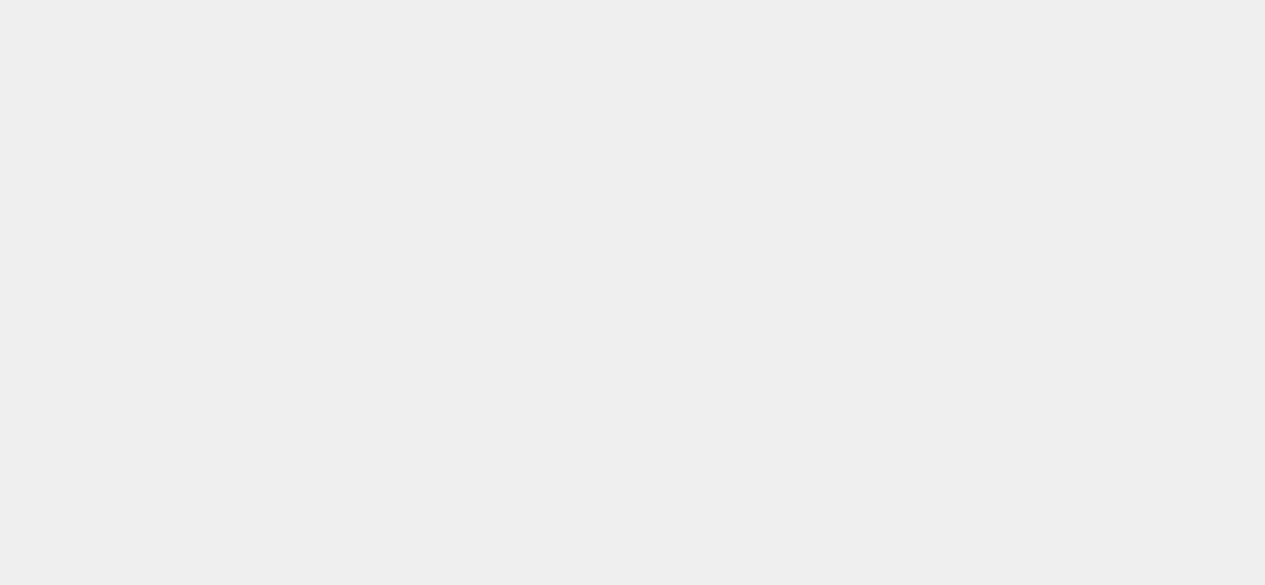 scroll, scrollTop: 1310, scrollLeft: 0, axis: vertical 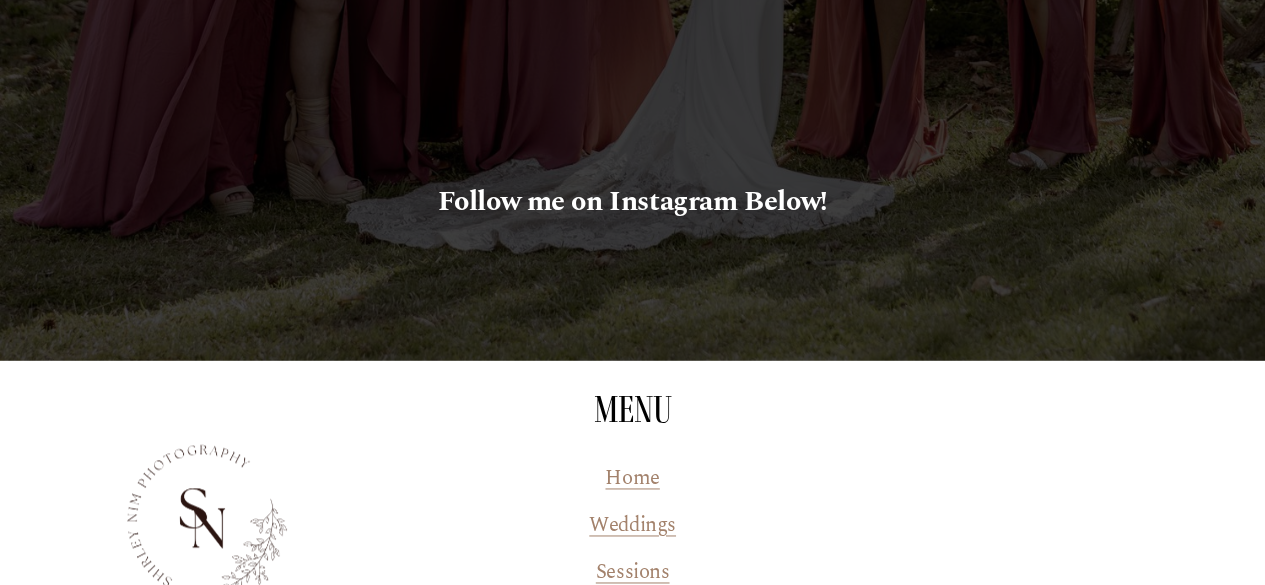 click on "Follow me on Instagram Below!" at bounding box center (633, 202) 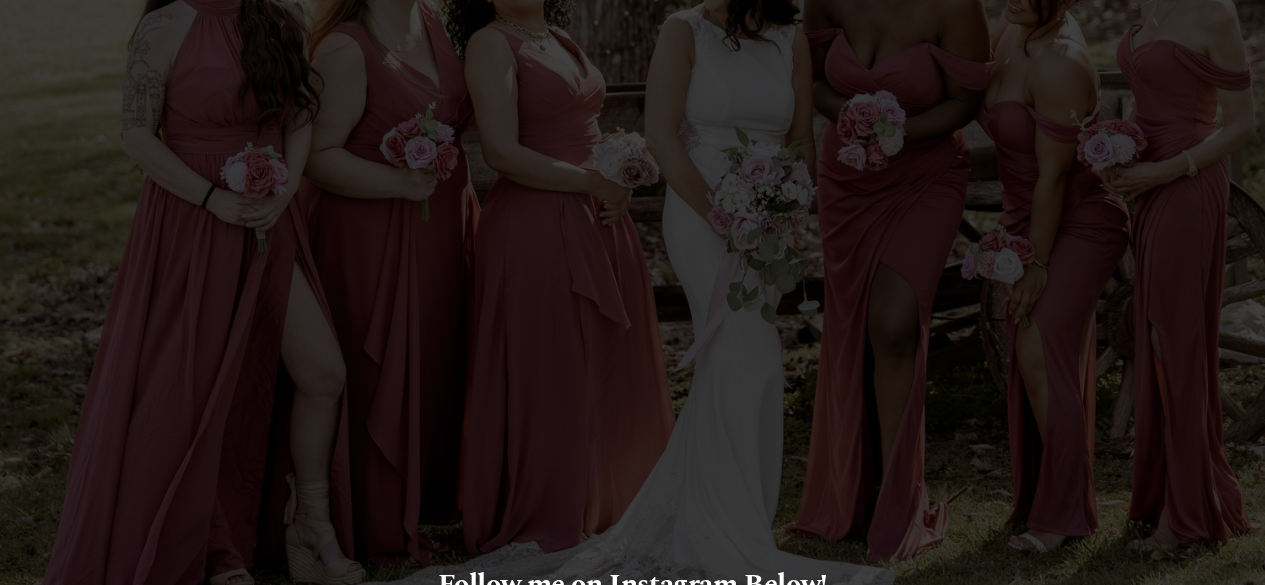 scroll, scrollTop: 848, scrollLeft: 0, axis: vertical 